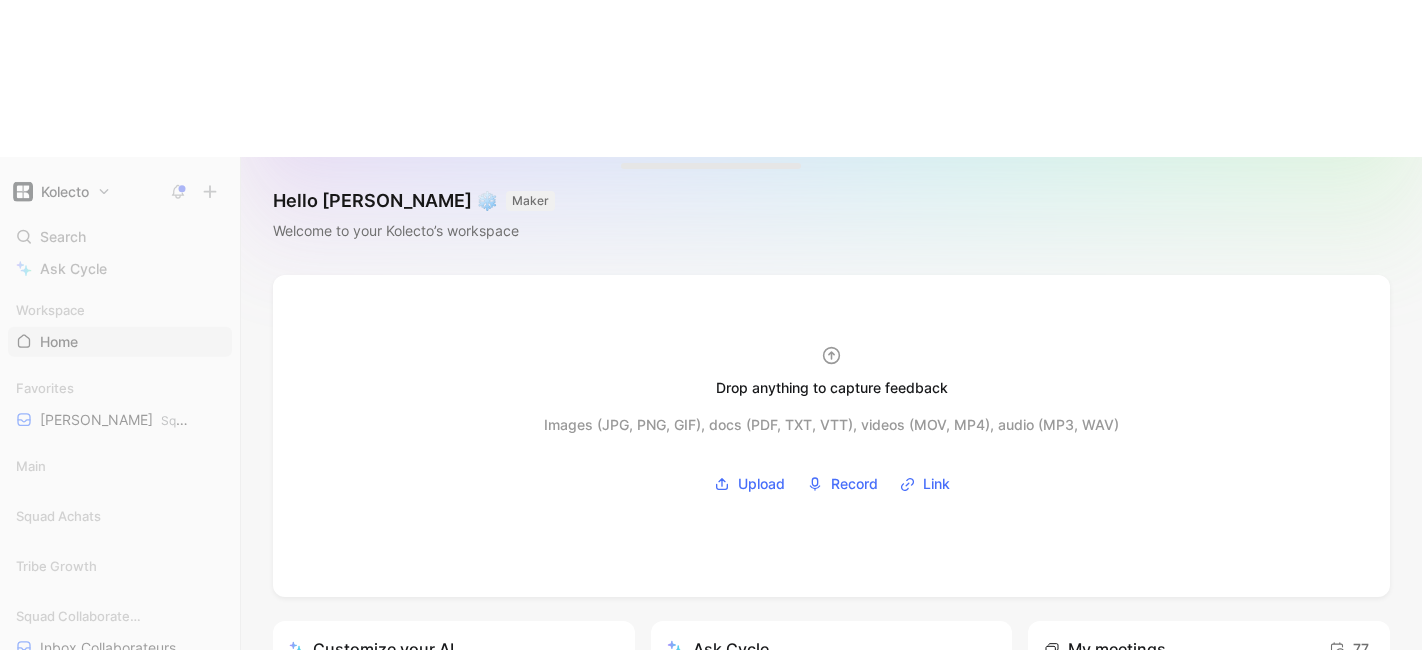 scroll, scrollTop: 0, scrollLeft: 0, axis: both 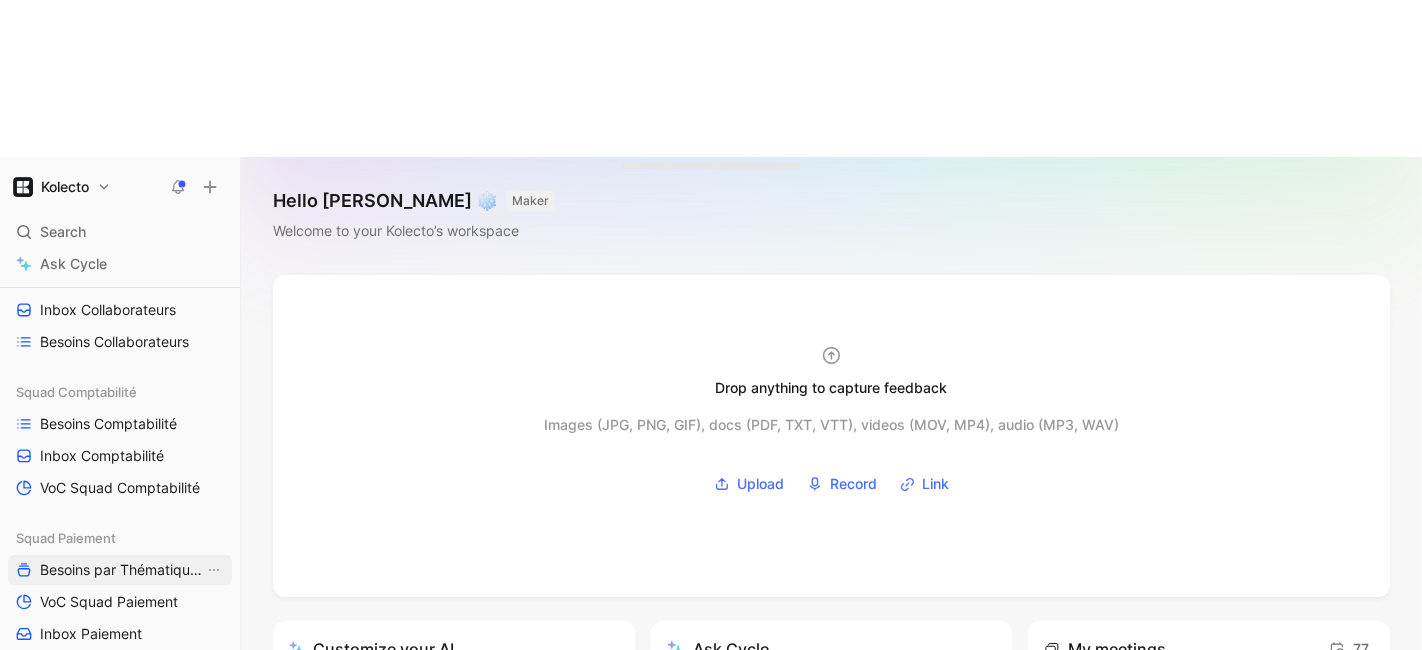 click on "Besoins par Thématiques" at bounding box center [122, 570] 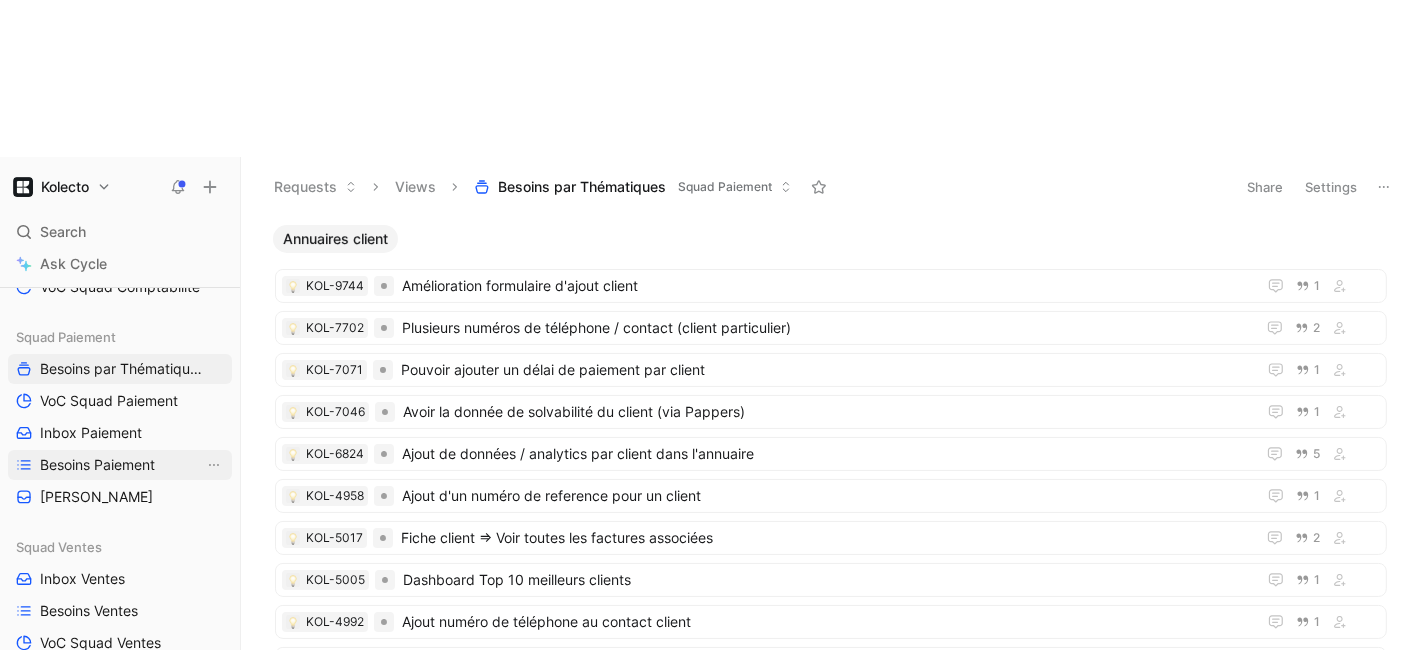 scroll, scrollTop: 522, scrollLeft: 0, axis: vertical 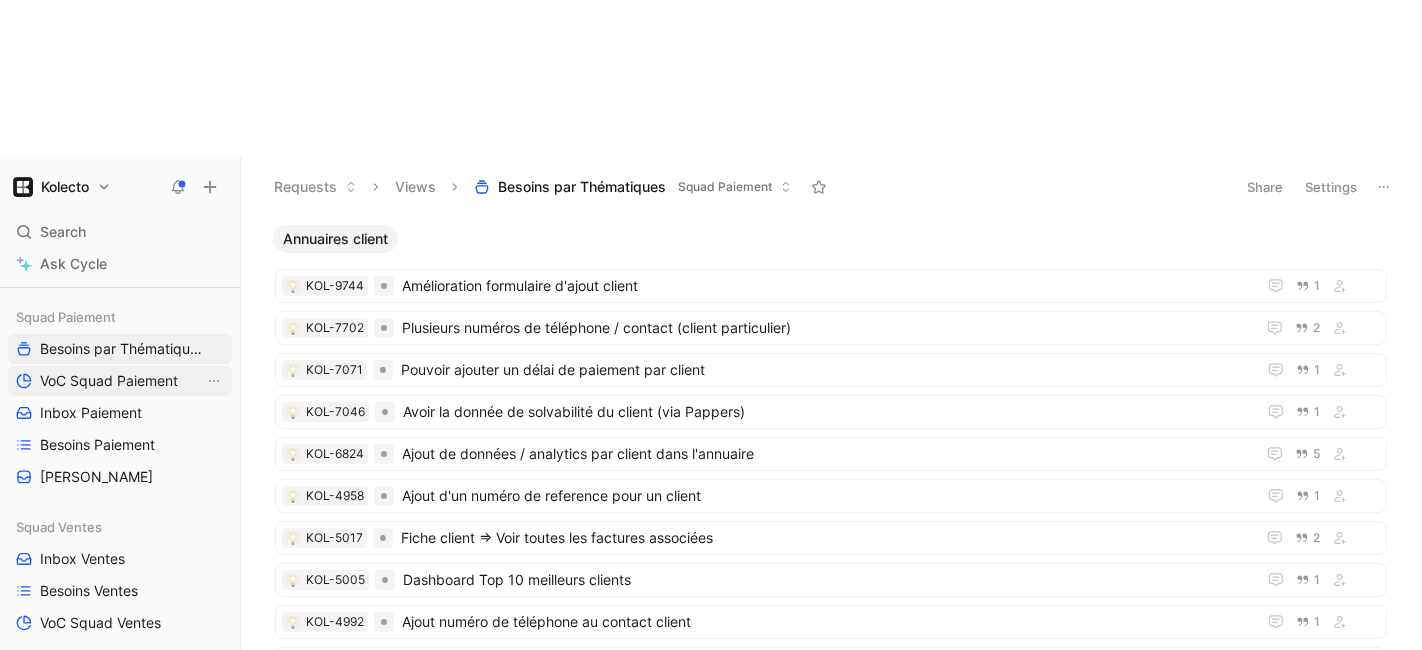 click on "VoC  Squad Paiement" at bounding box center [109, 381] 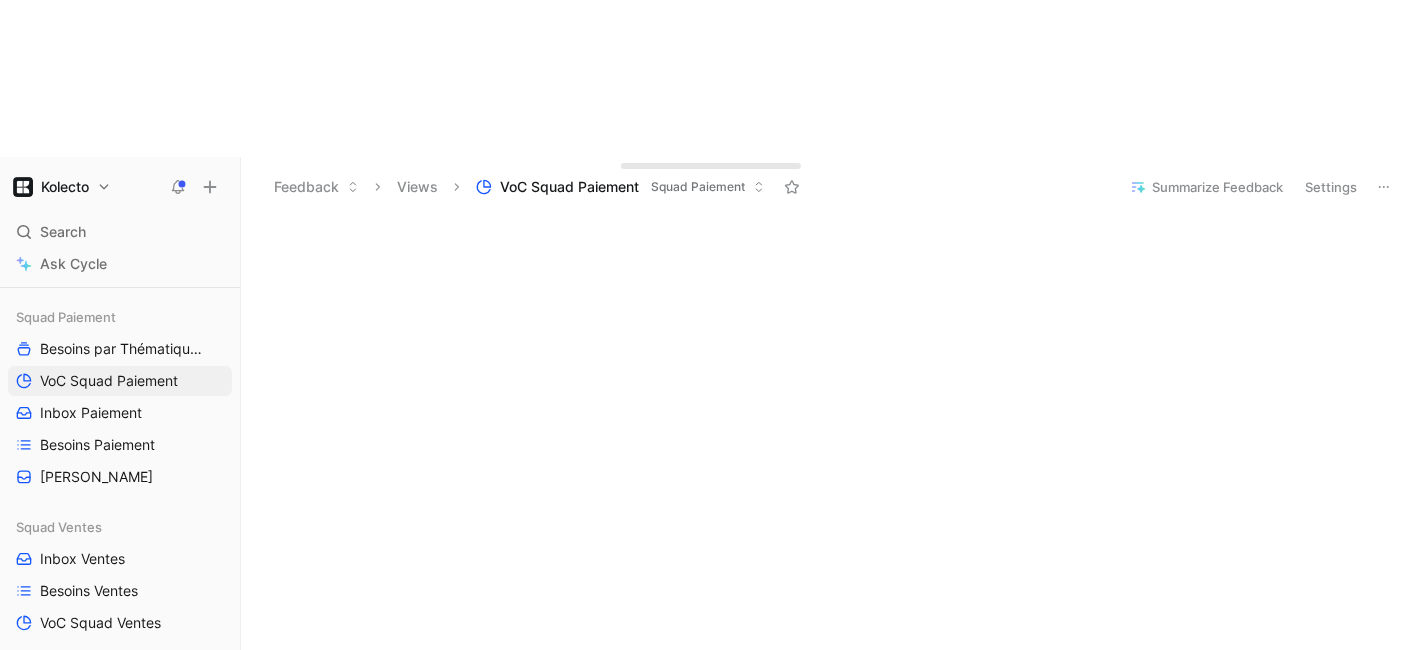 scroll, scrollTop: 222, scrollLeft: 0, axis: vertical 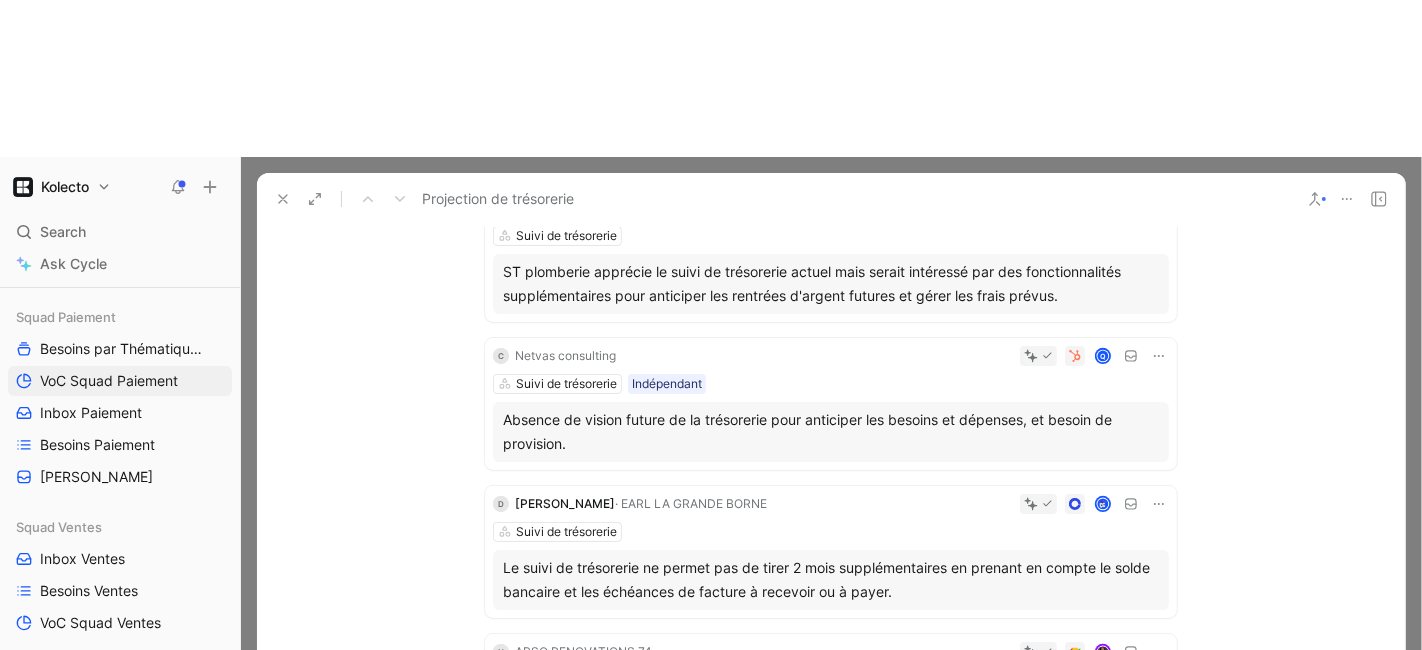 click on "Le suivi de trésorerie ne permet pas de tirer 2 mois supplémentaires en prenant en compte le solde bancaire et les échéances de facture à recevoir ou à payer." at bounding box center [831, 580] 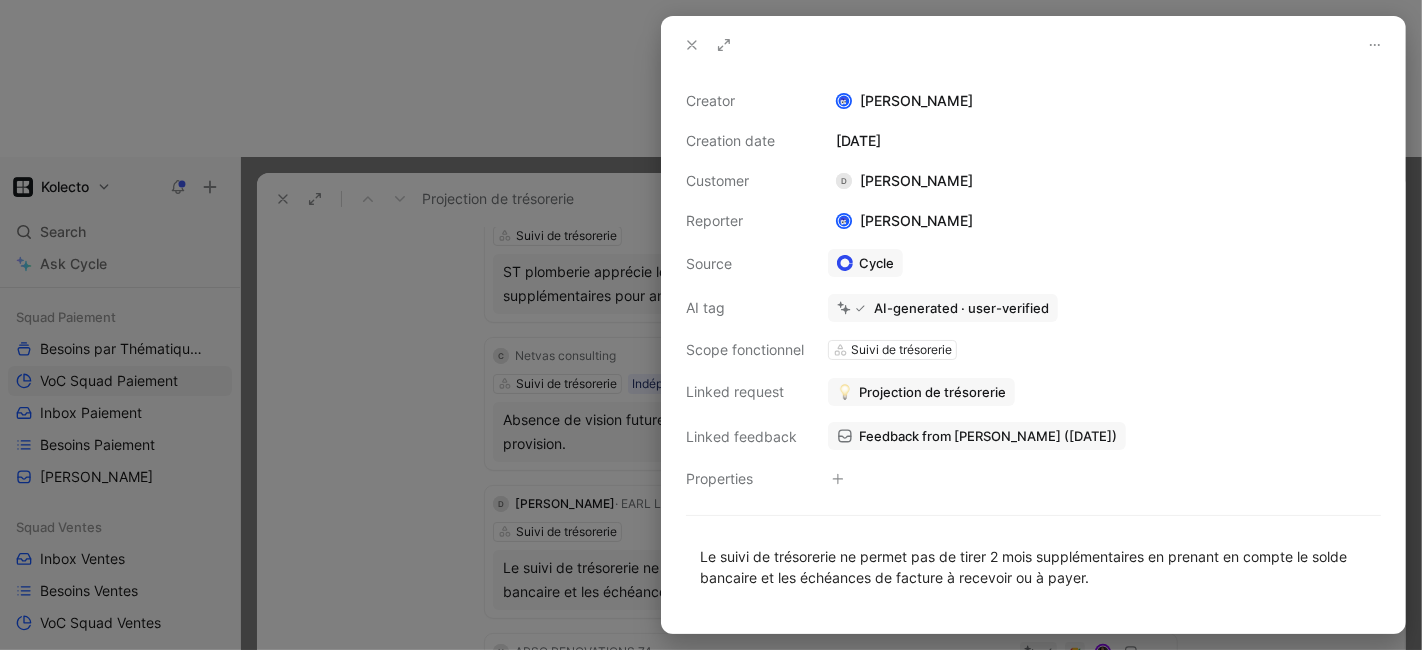click at bounding box center (692, 45) 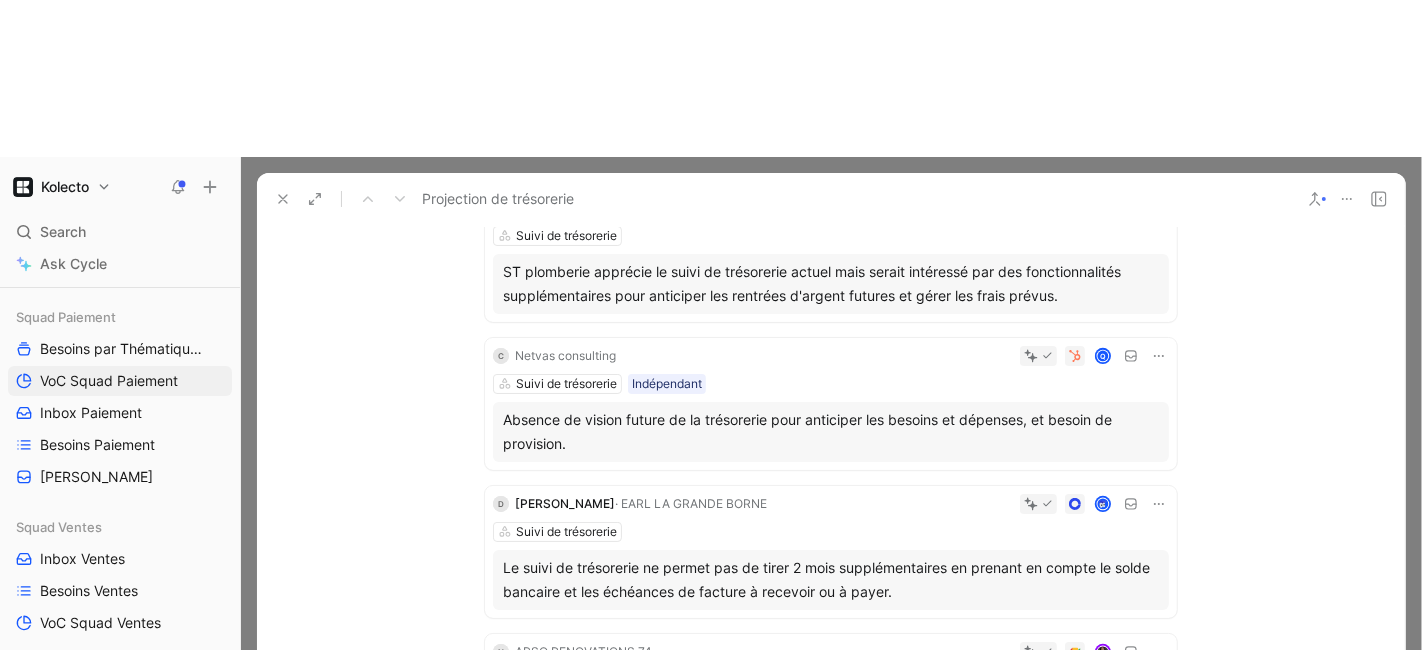 click 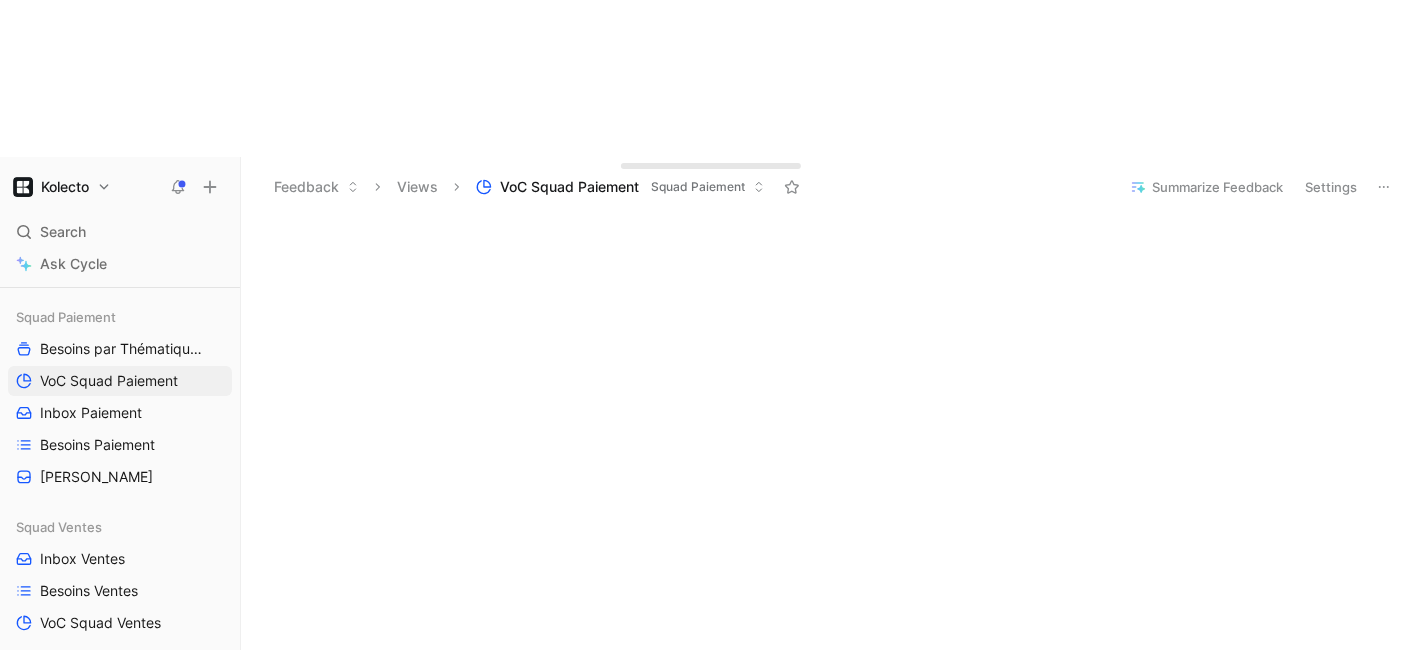 scroll, scrollTop: 222, scrollLeft: 0, axis: vertical 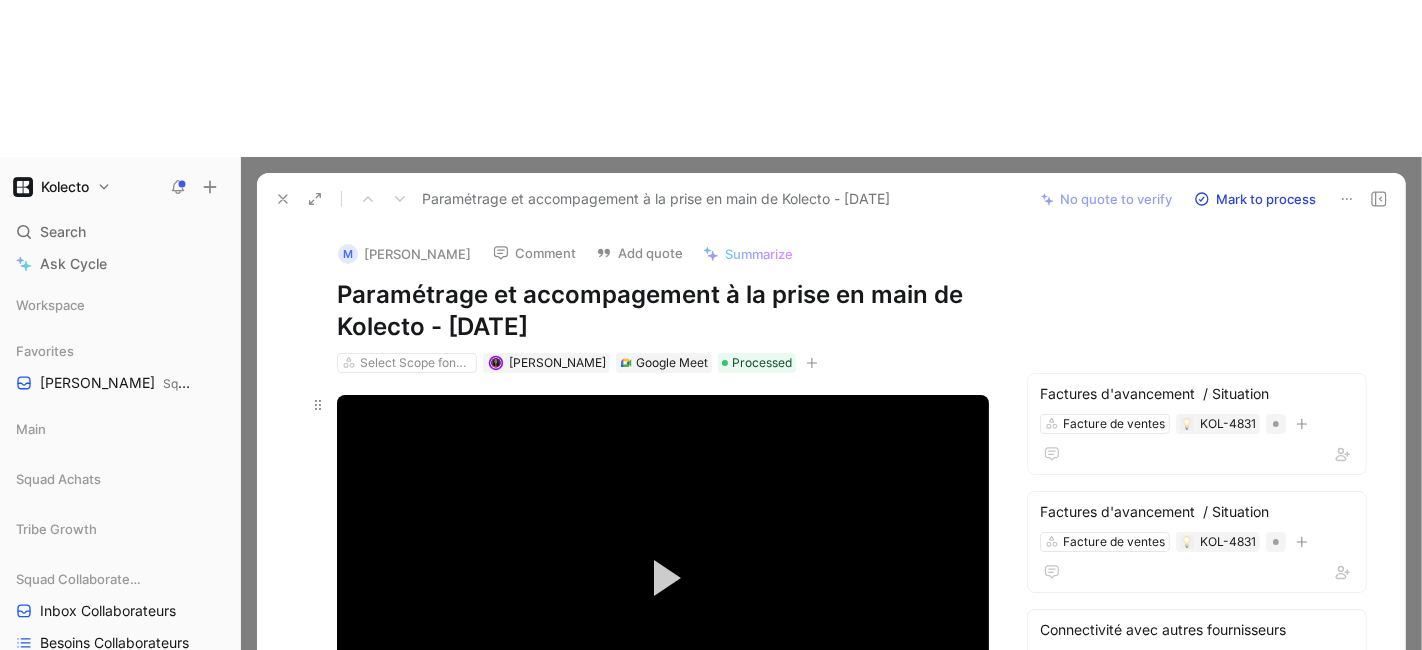 click on "Play Video" at bounding box center [663, 578] 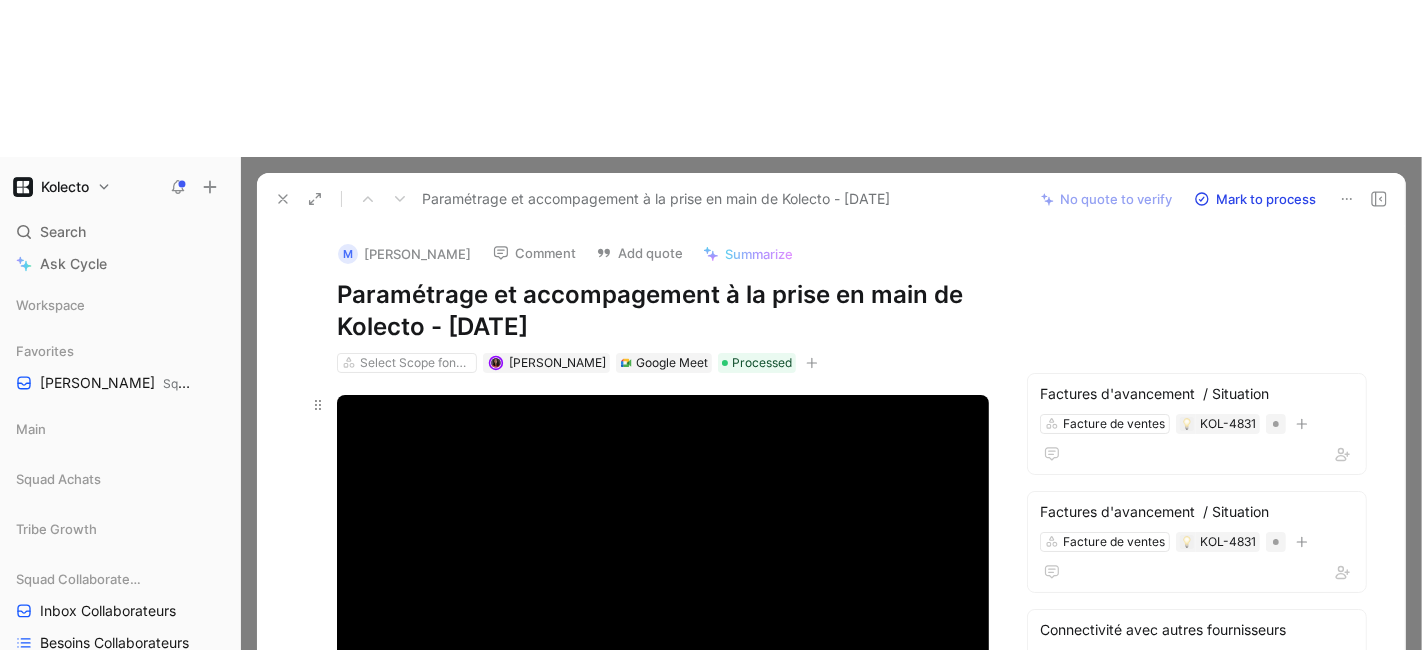 click on "0:16:20" at bounding box center [490, 716] 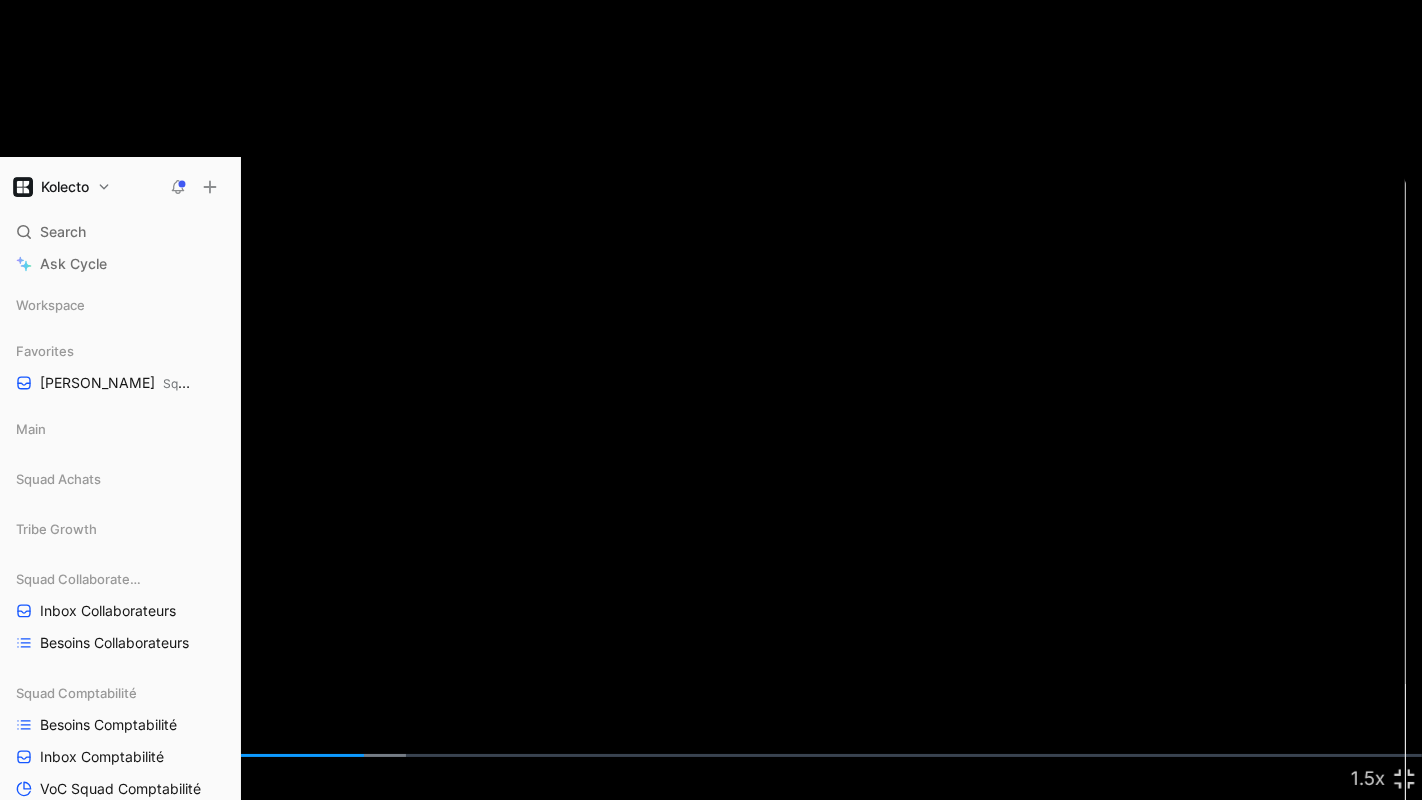 click at bounding box center (711, 400) 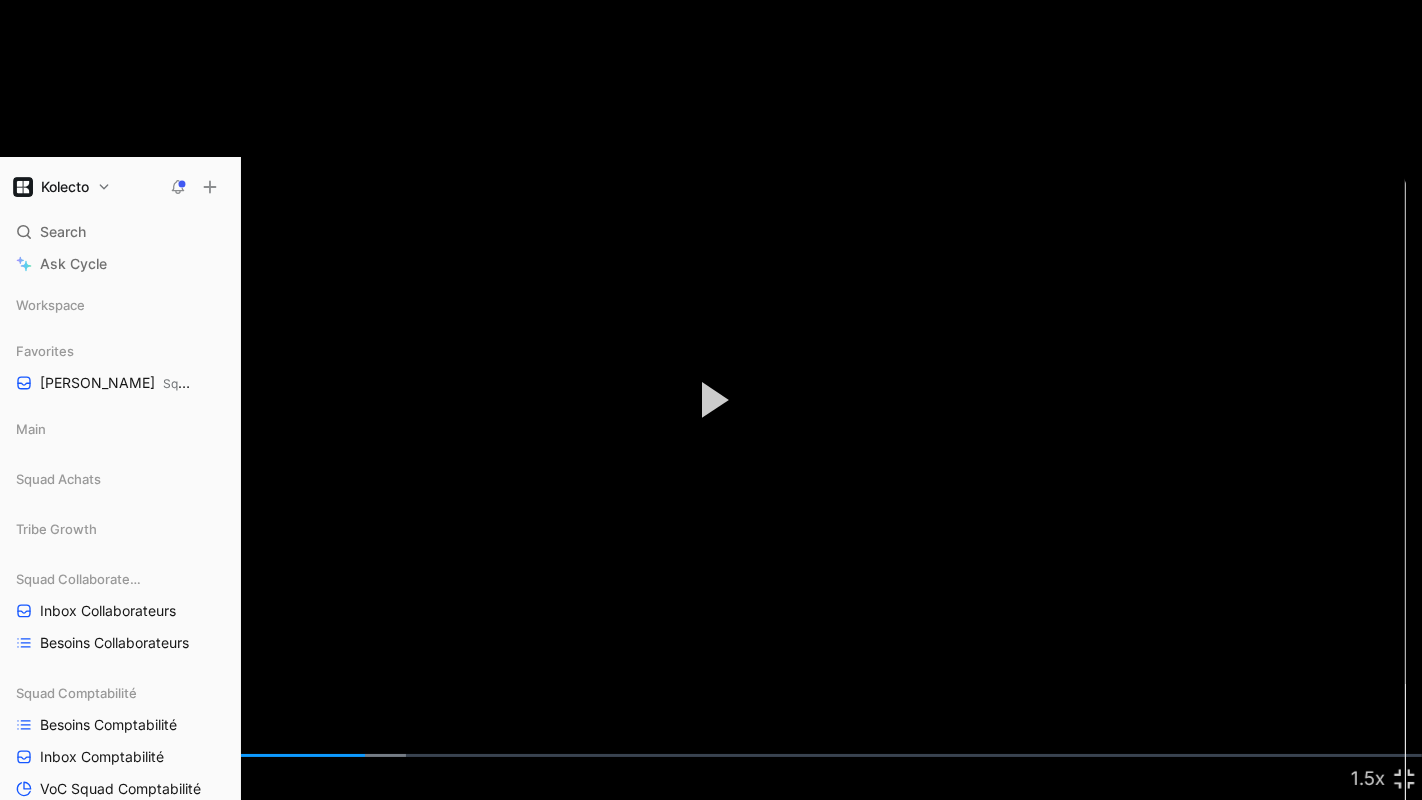 click at bounding box center (711, 400) 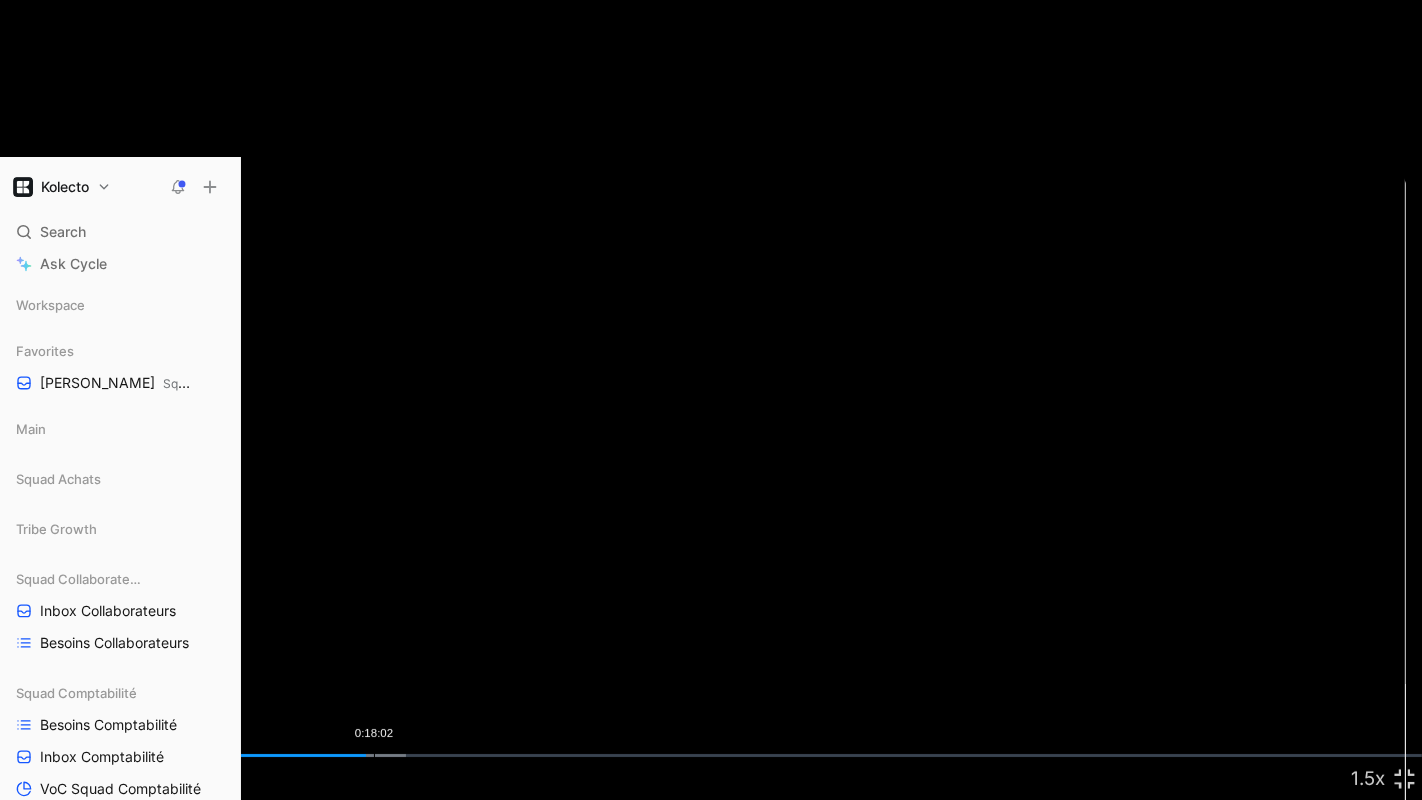 click on "0:18:02" at bounding box center [374, 755] 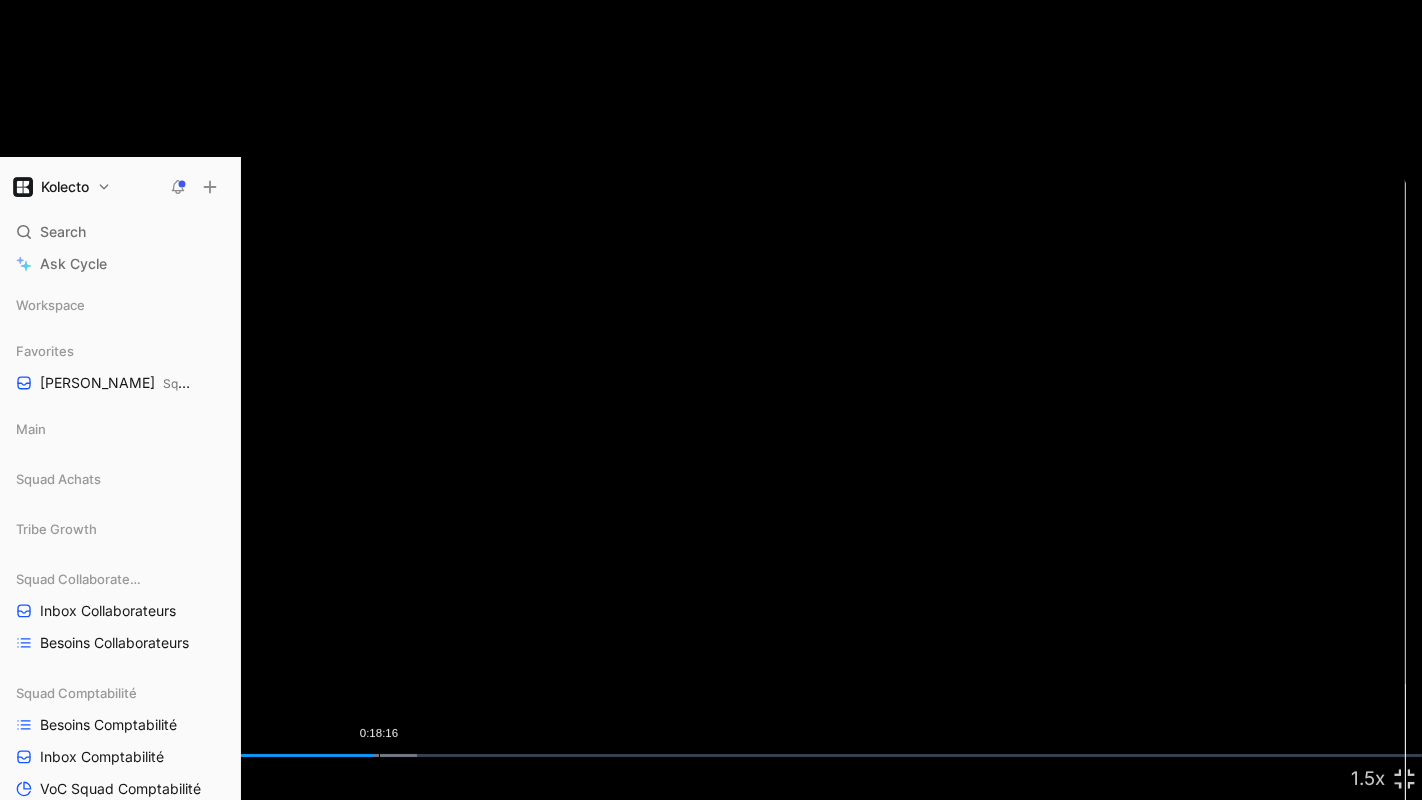 click on "0:18:16" at bounding box center [379, 755] 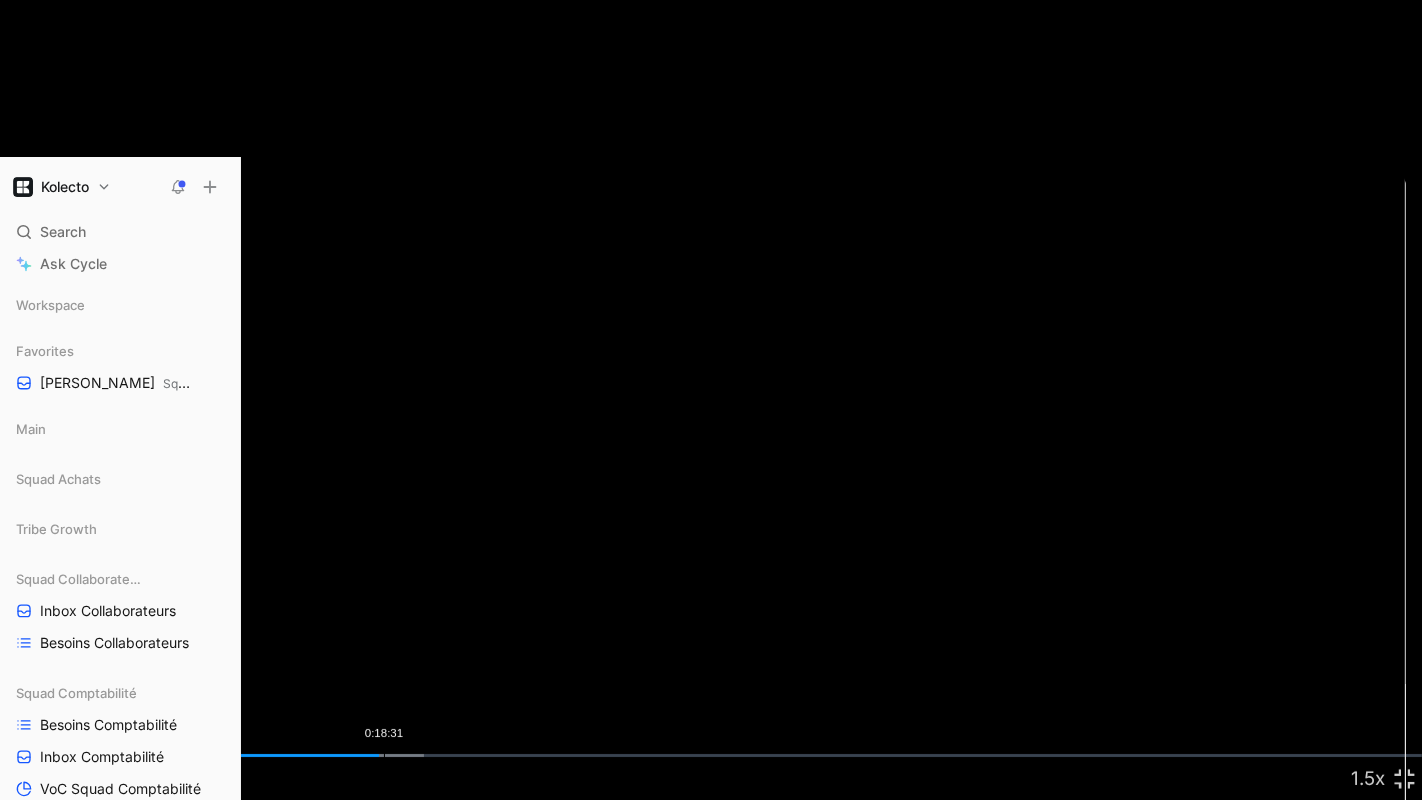 click on "Loaded :  29.83% 0:18:31 0:18:17" at bounding box center [711, 755] 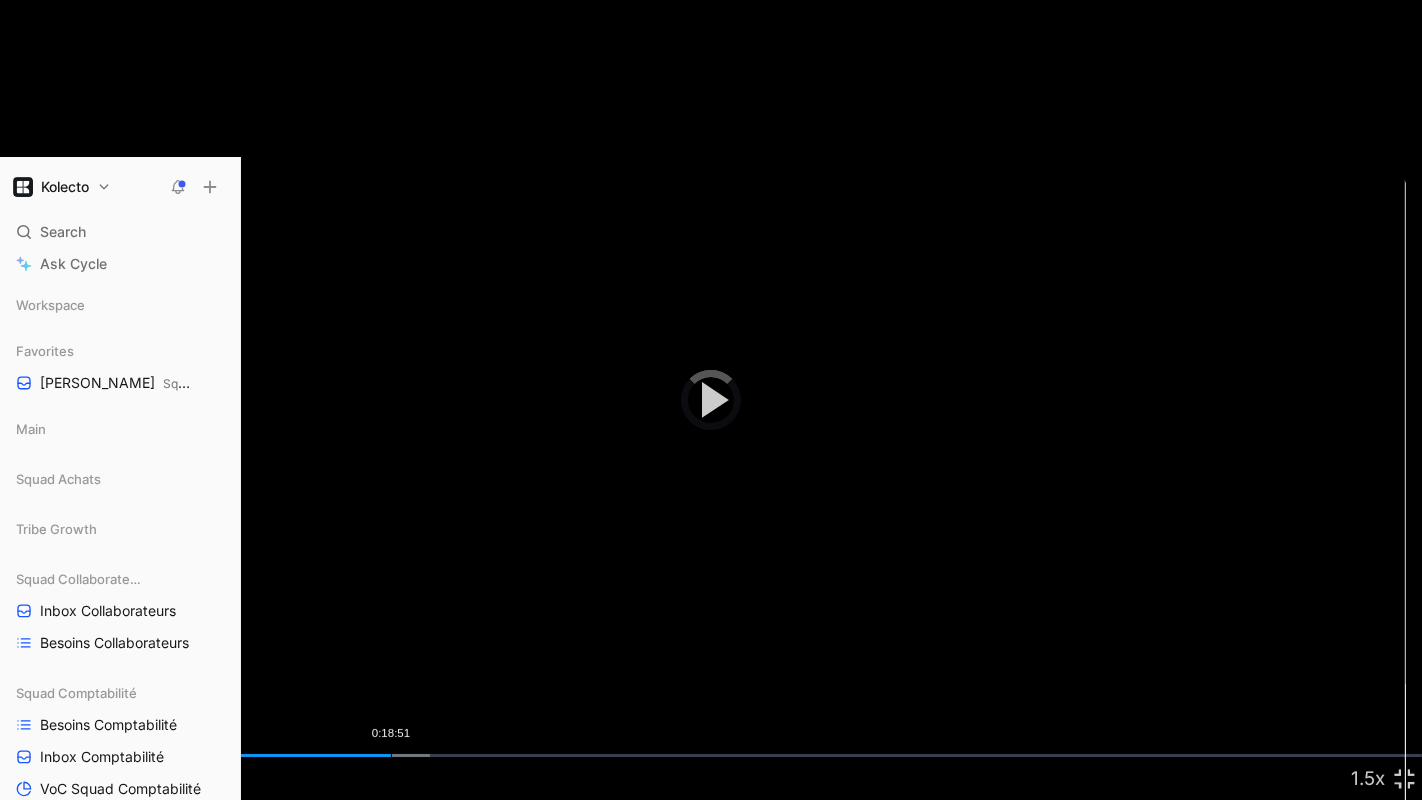 click on "Loaded :  30.26% 0:18:51 0:18:34" at bounding box center [711, 755] 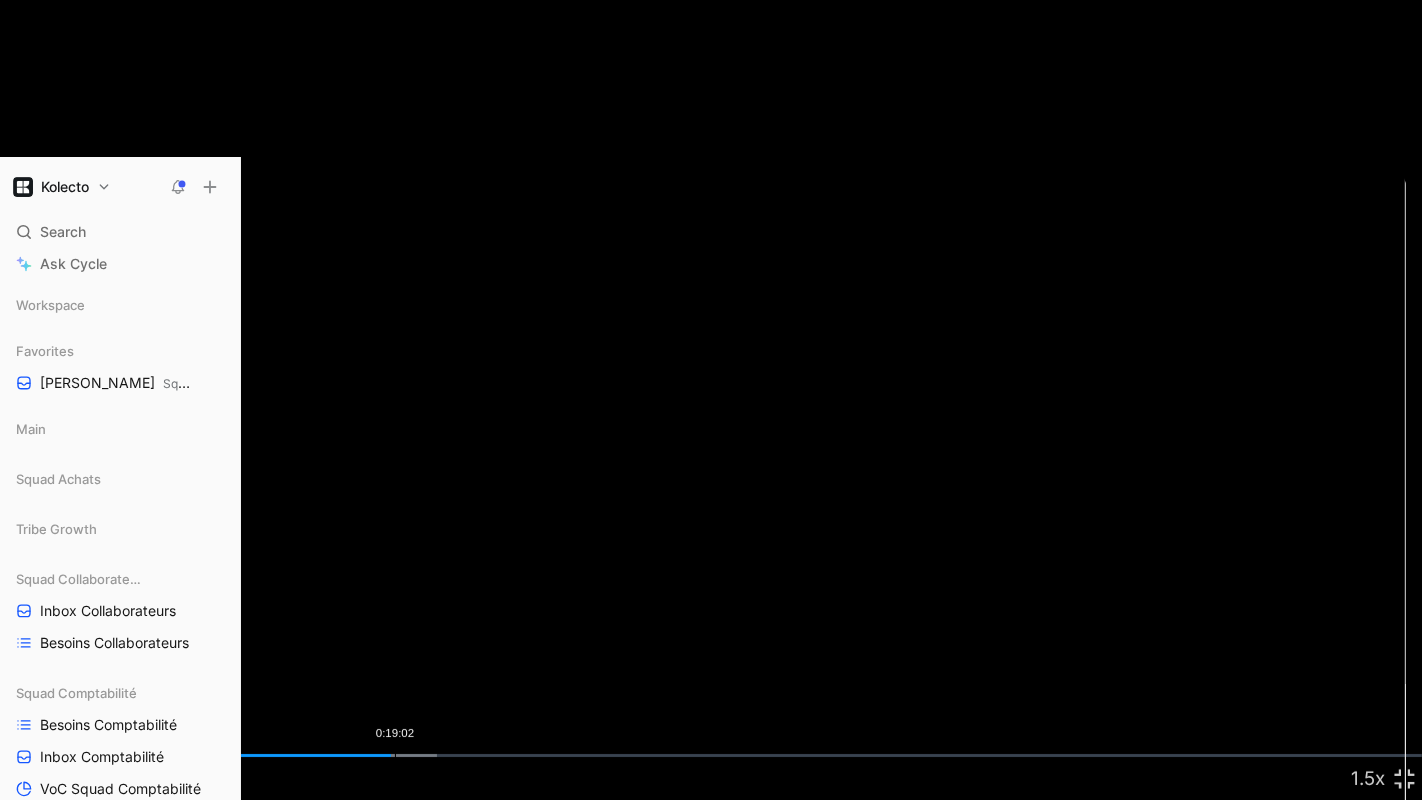 click on "Loaded :  30.71% 0:19:02 0:18:51" at bounding box center (711, 755) 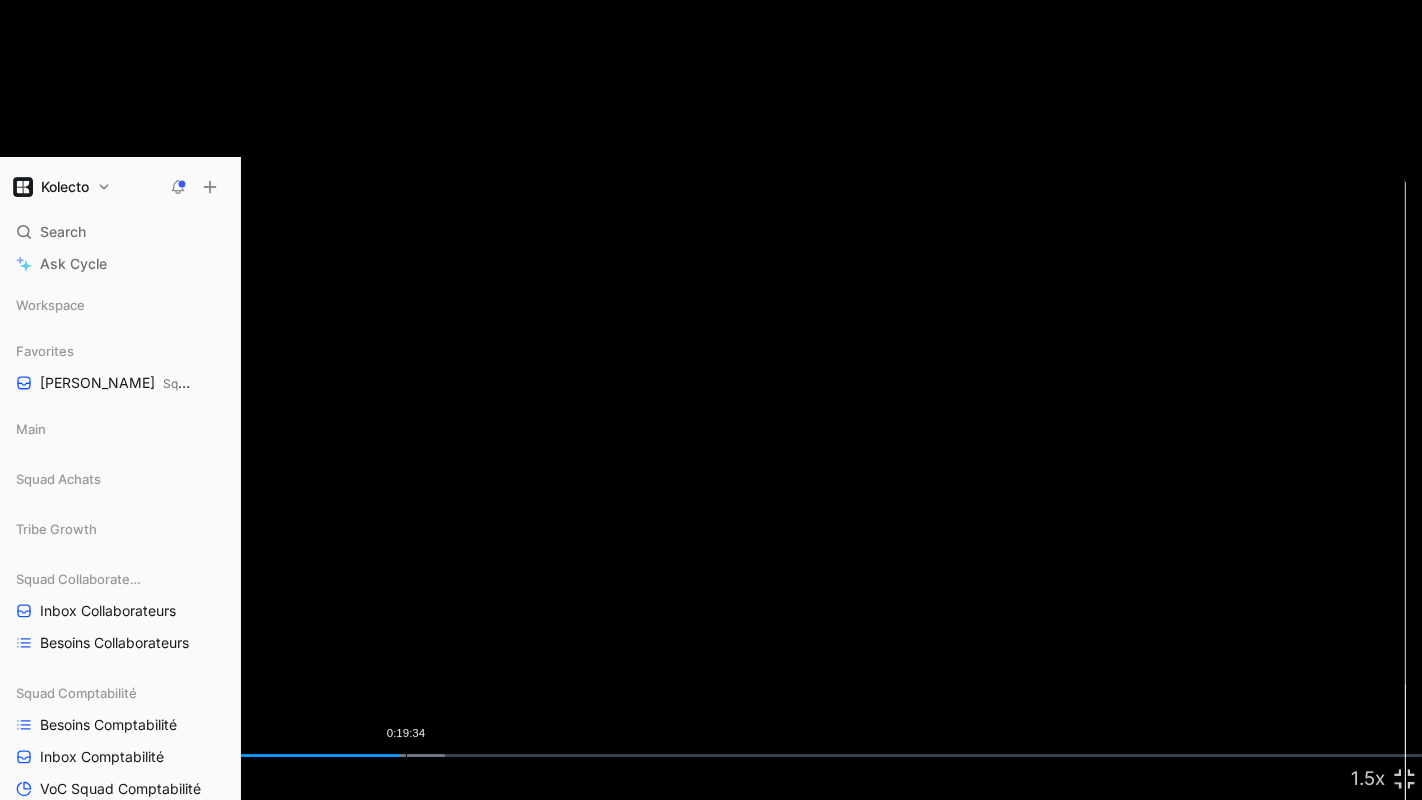 click on "Loaded :  31.26% 0:19:34 0:19:15" at bounding box center [711, 755] 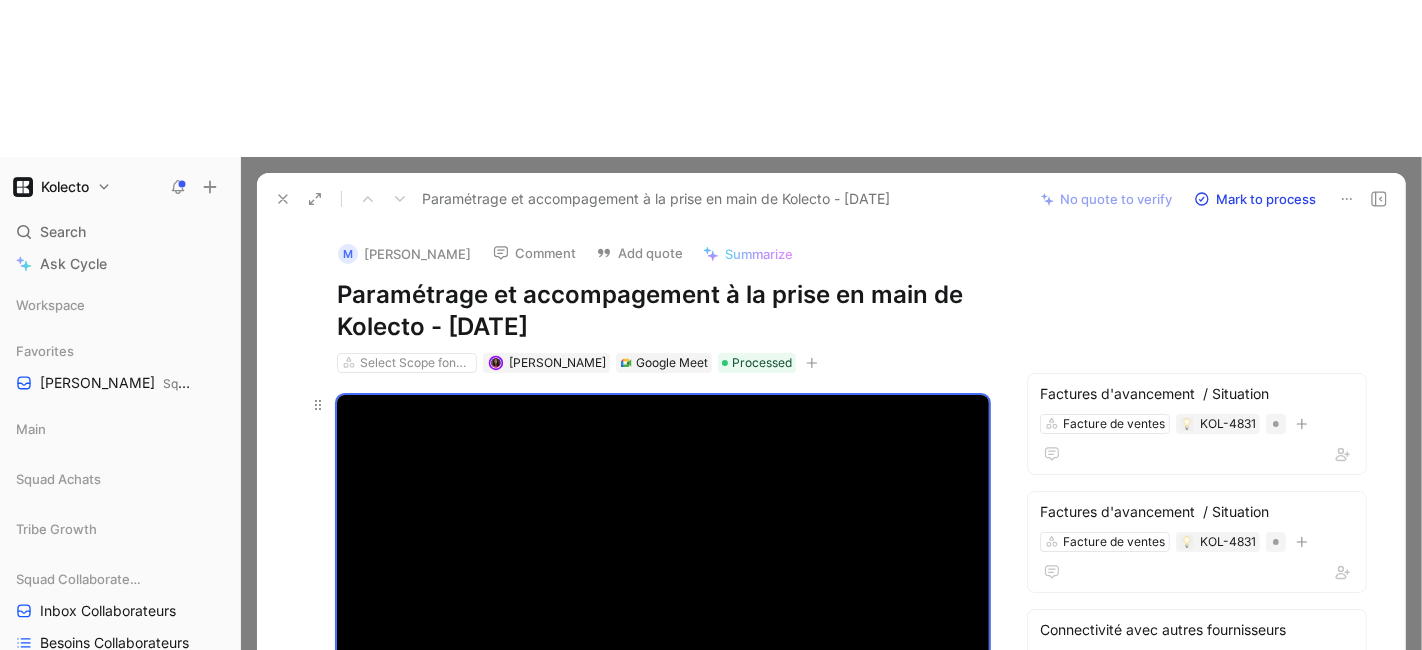 click at bounding box center (971, 740) 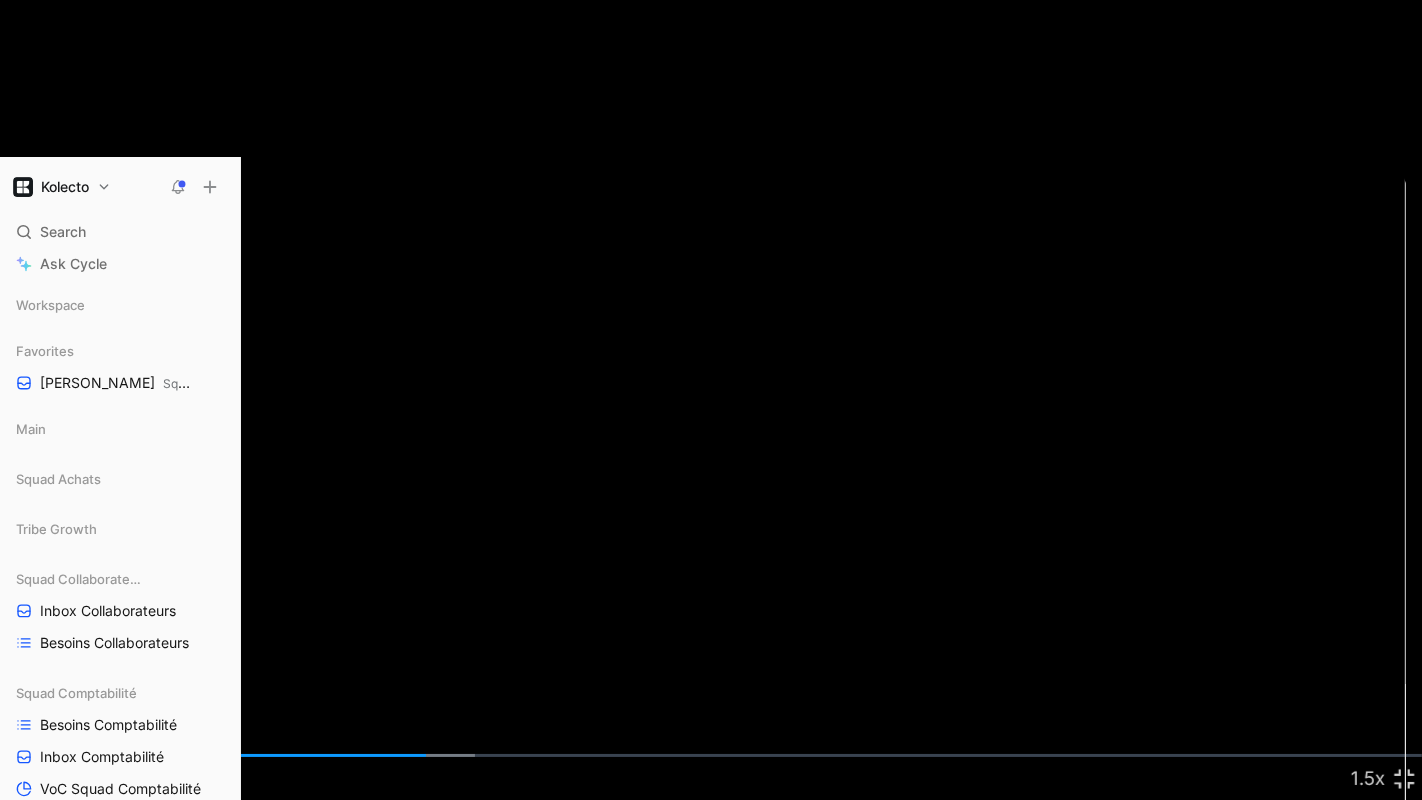 click at bounding box center [711, 400] 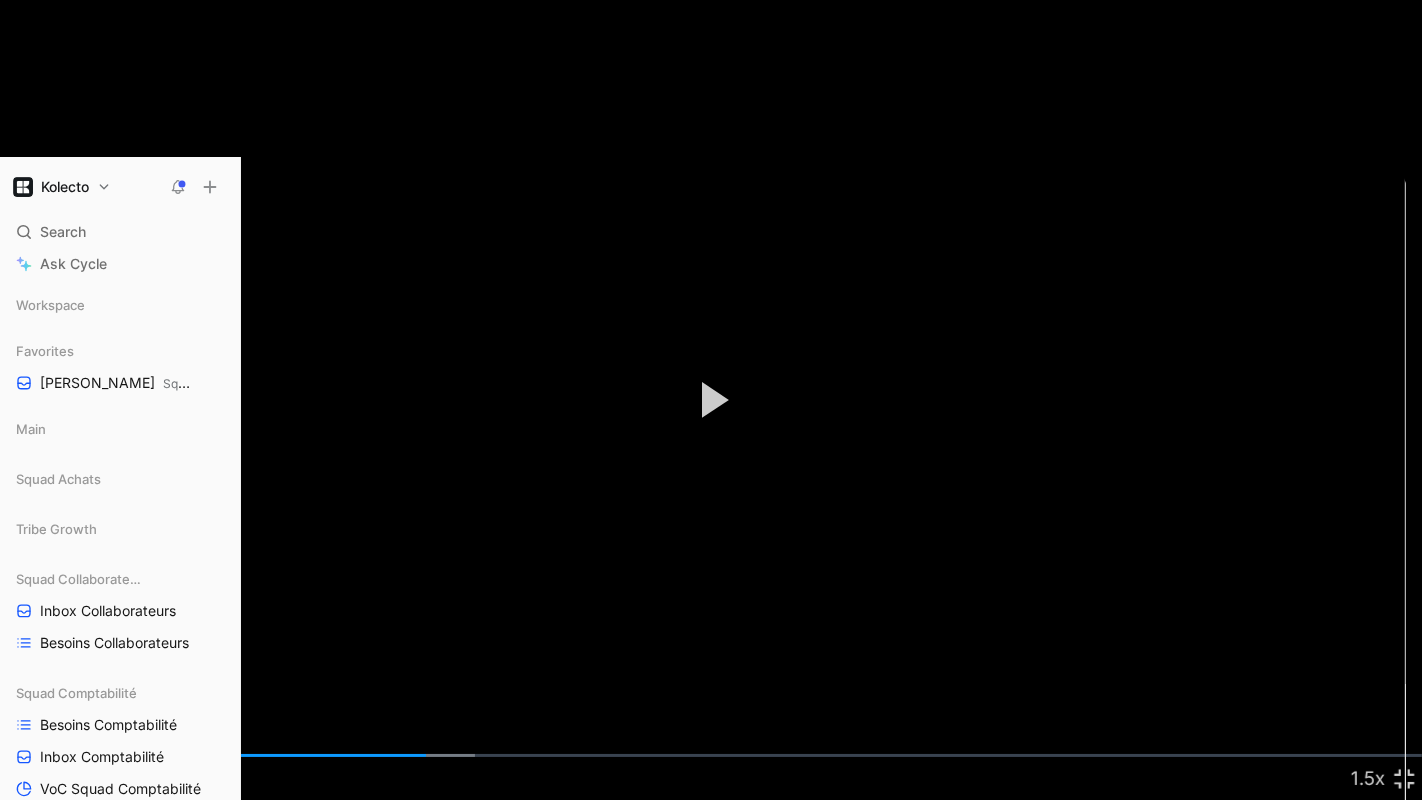 click at bounding box center (711, 400) 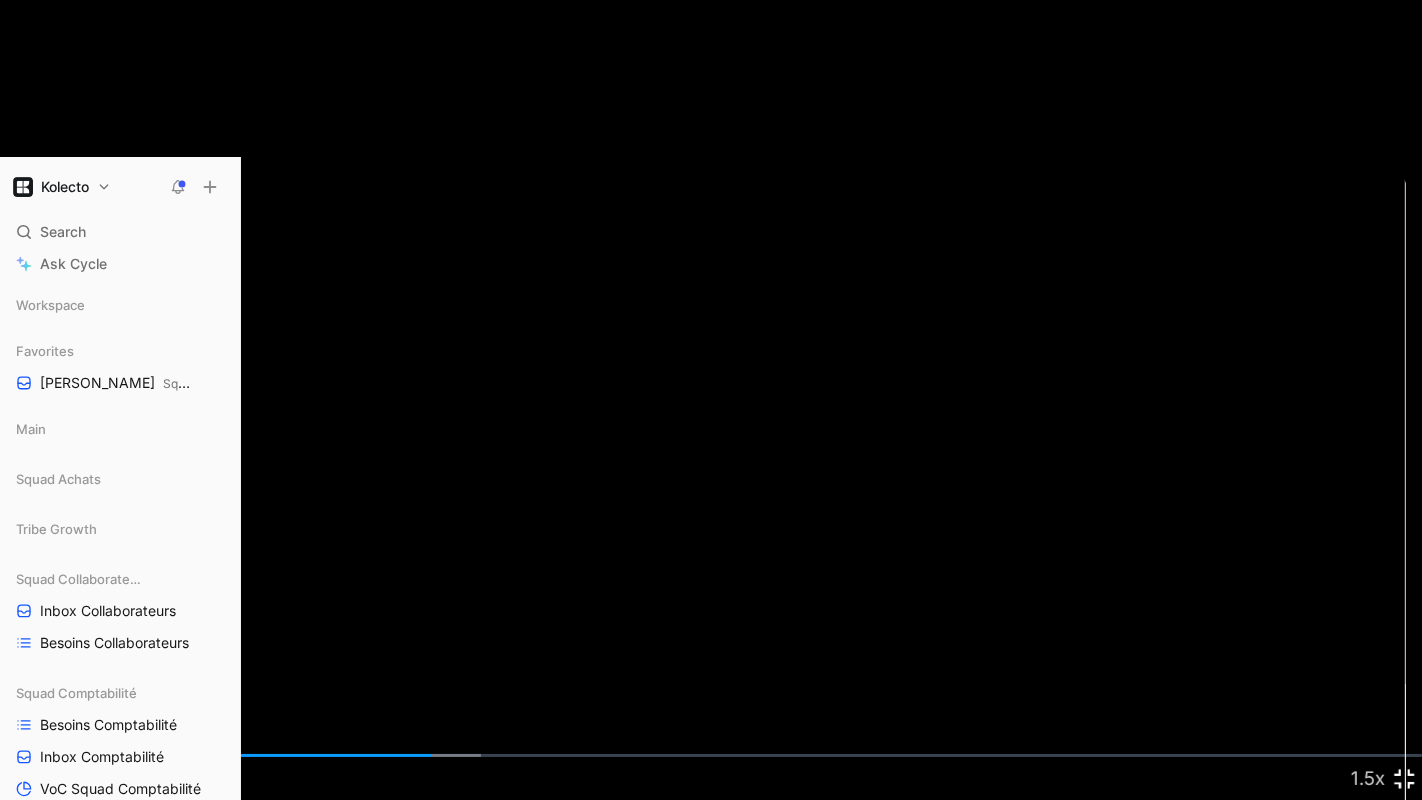 click at bounding box center (1404, 778) 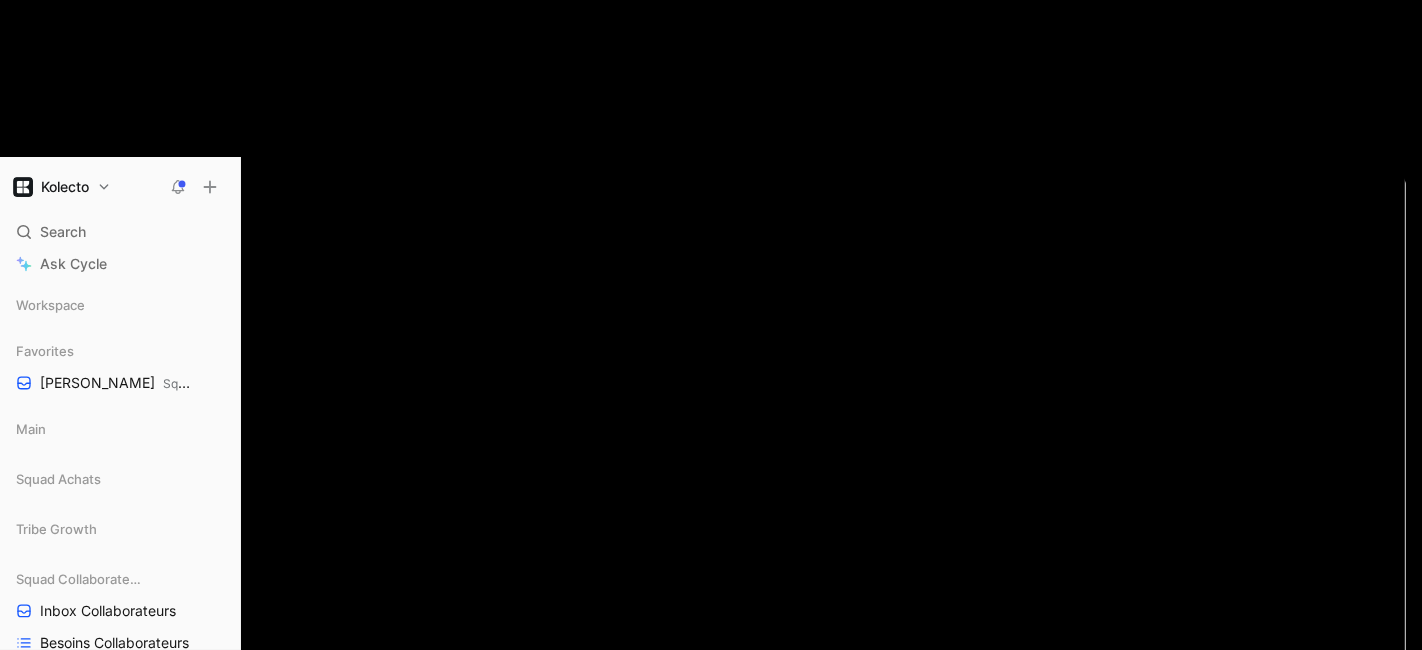 type 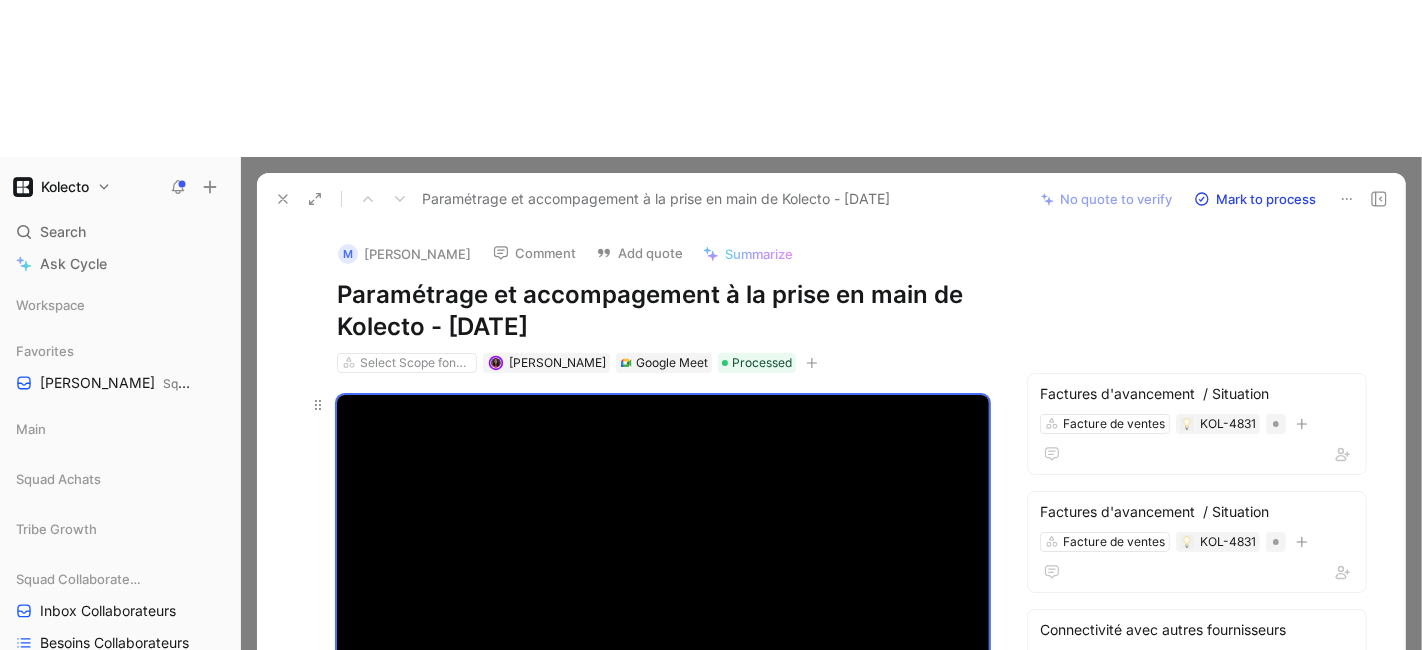click at bounding box center (971, 740) 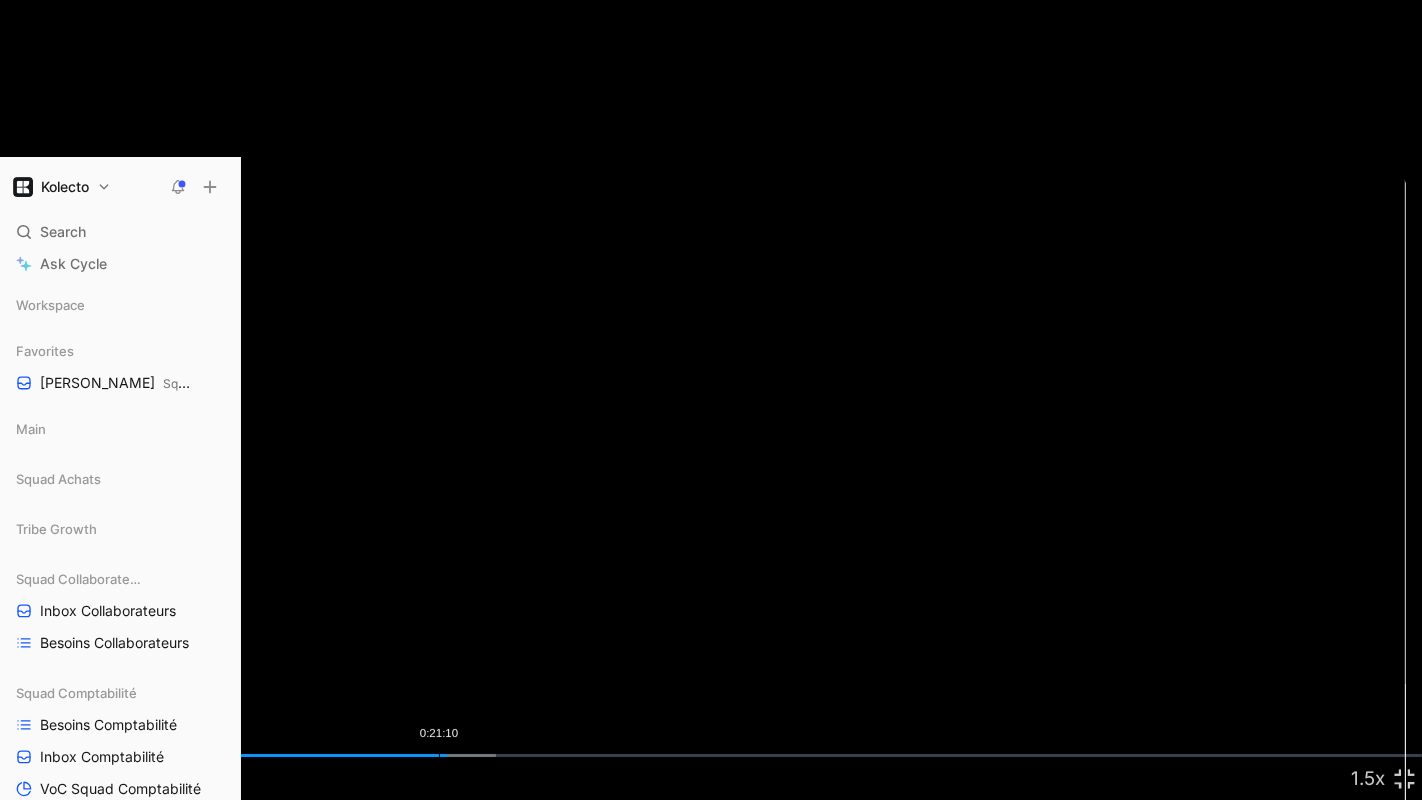 click on "Loaded :  34.87% 0:21:10 0:21:33" at bounding box center (711, 755) 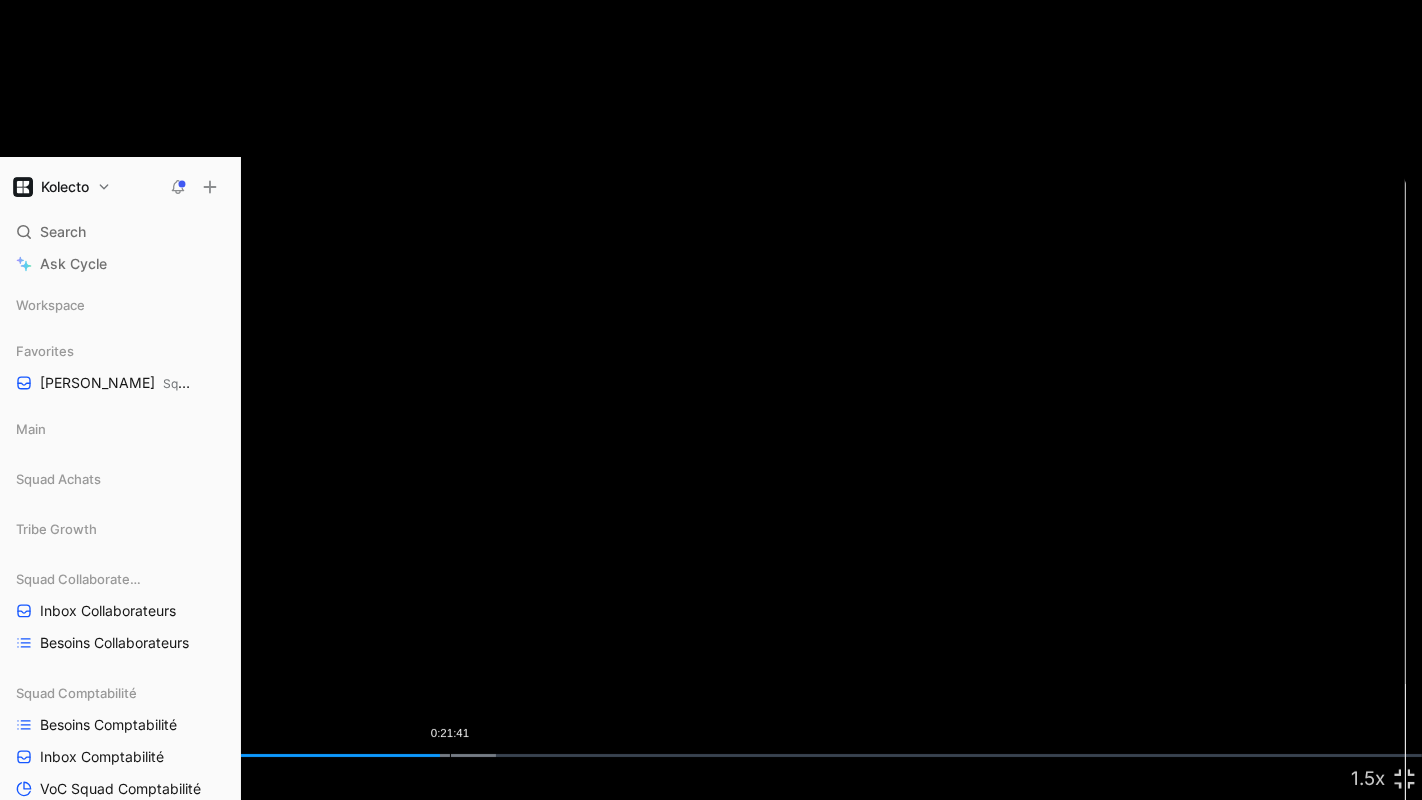 click on "Loaded :  34.87% 0:21:41 0:21:12" at bounding box center [711, 755] 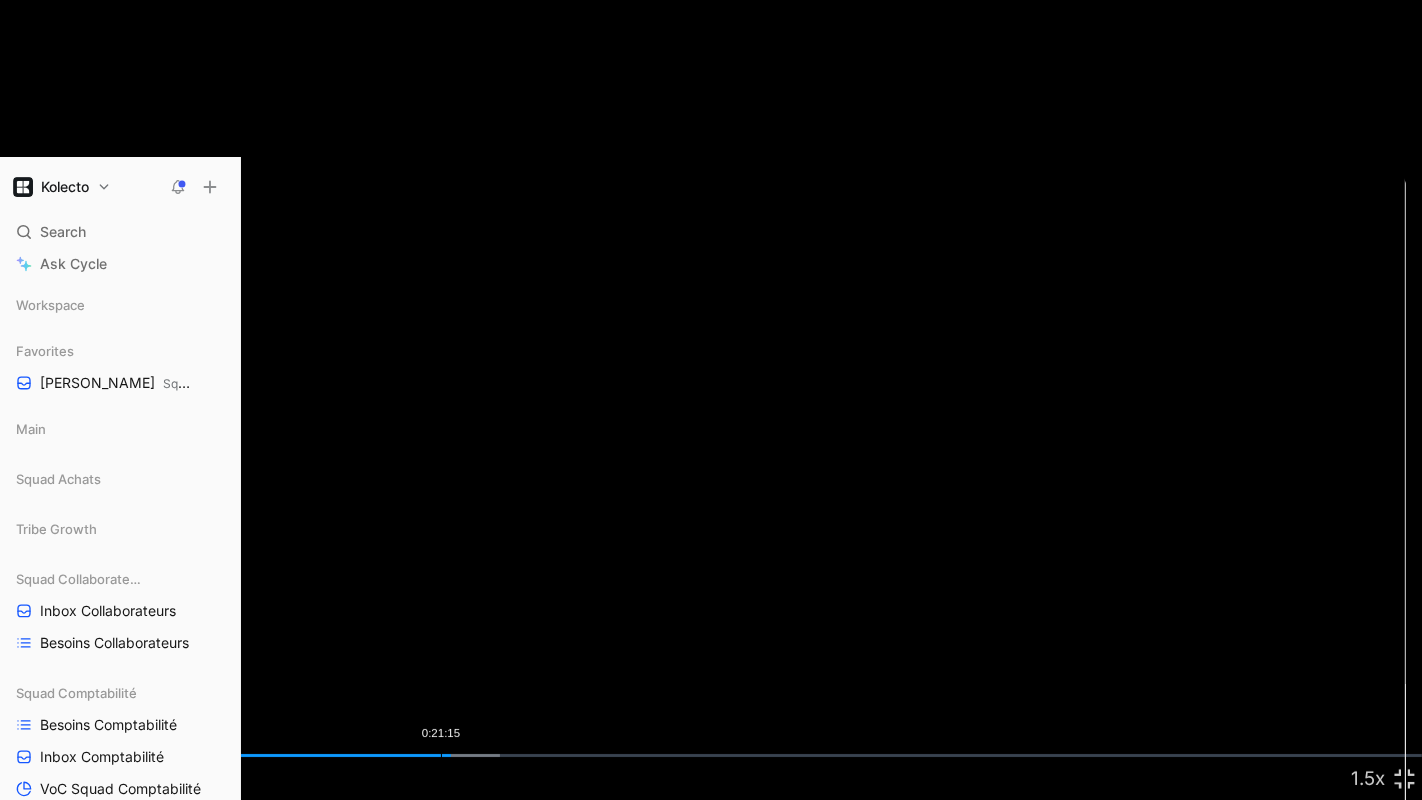 click on "Loaded :  35.19% 0:21:15 0:21:43" at bounding box center [711, 755] 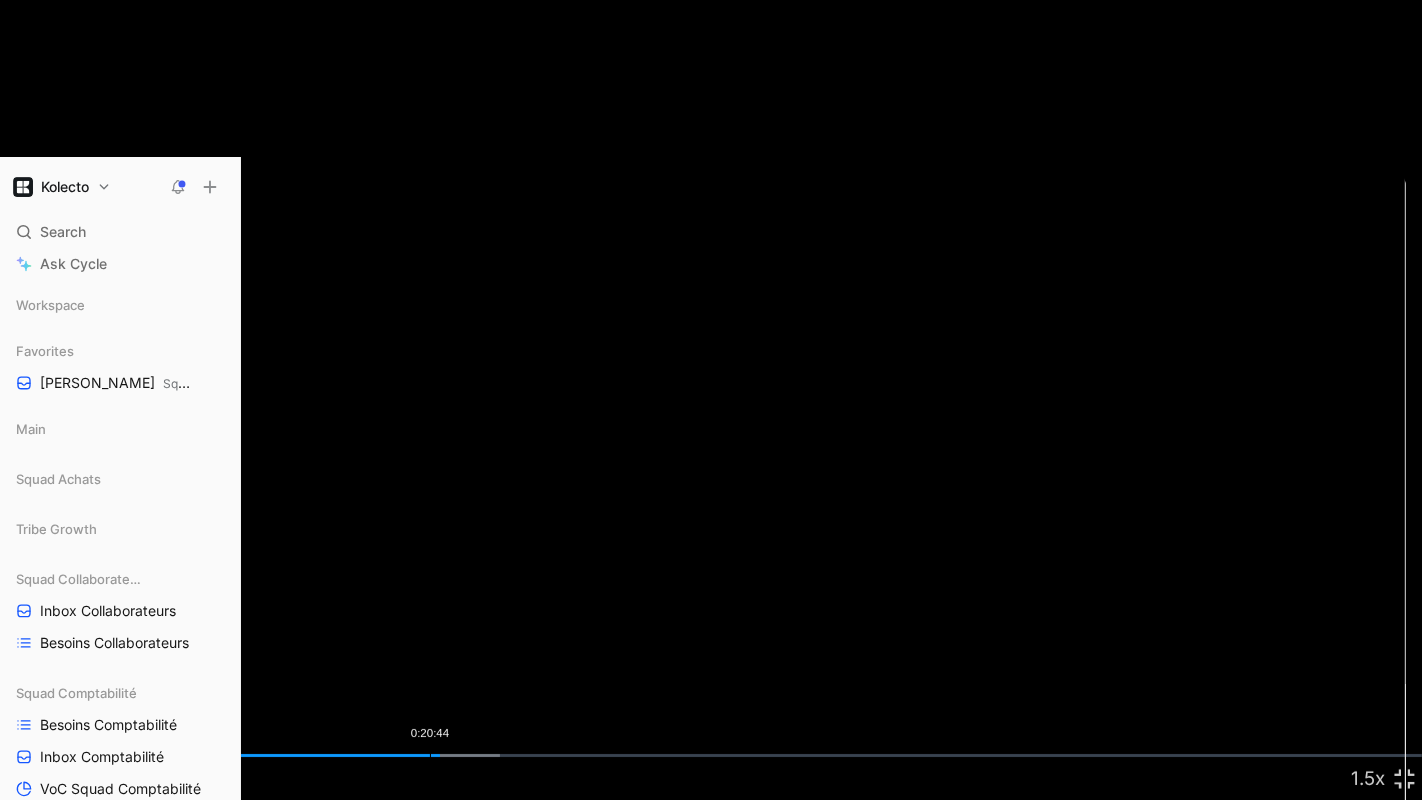 click on "Loaded :  35.19% 0:20:44 0:21:13" at bounding box center [711, 755] 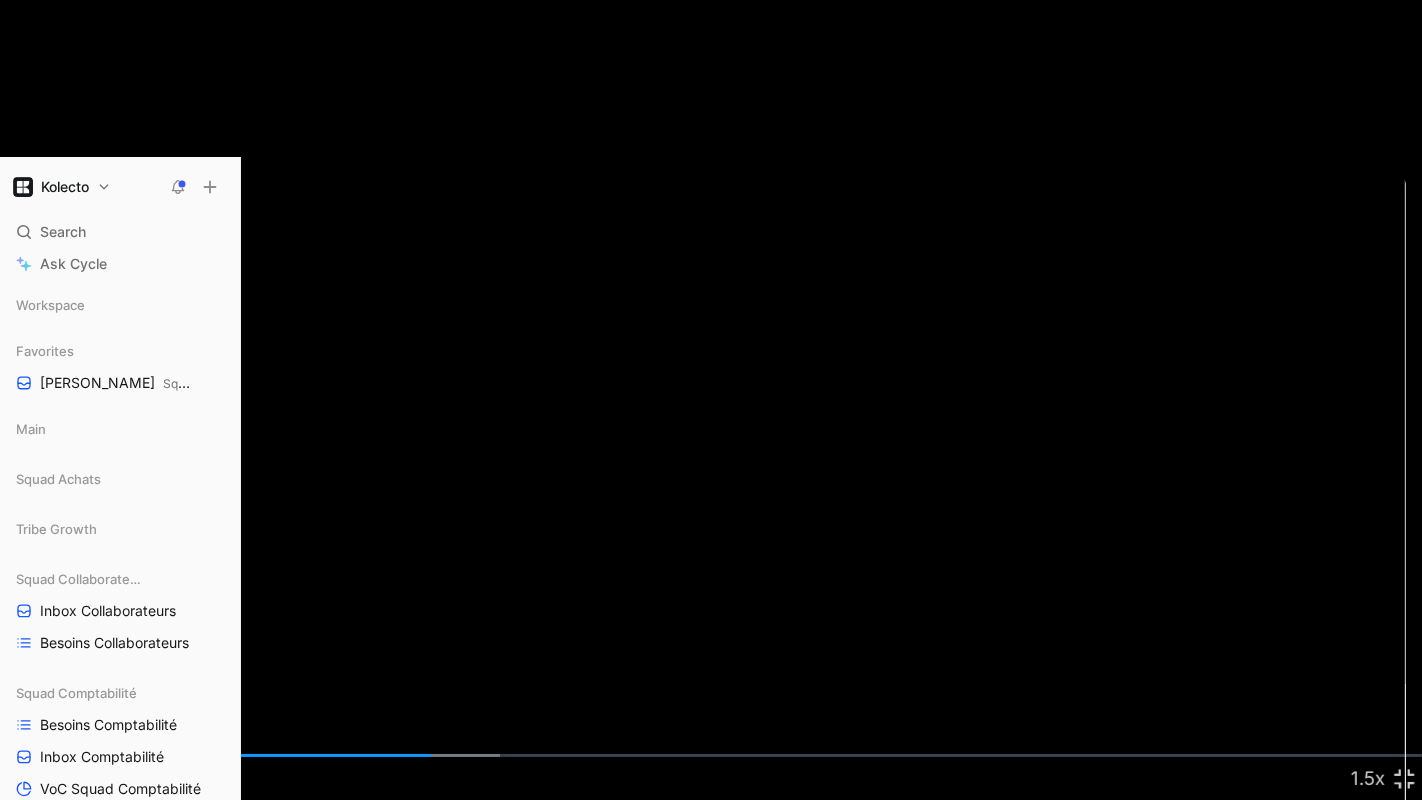 click at bounding box center (711, 400) 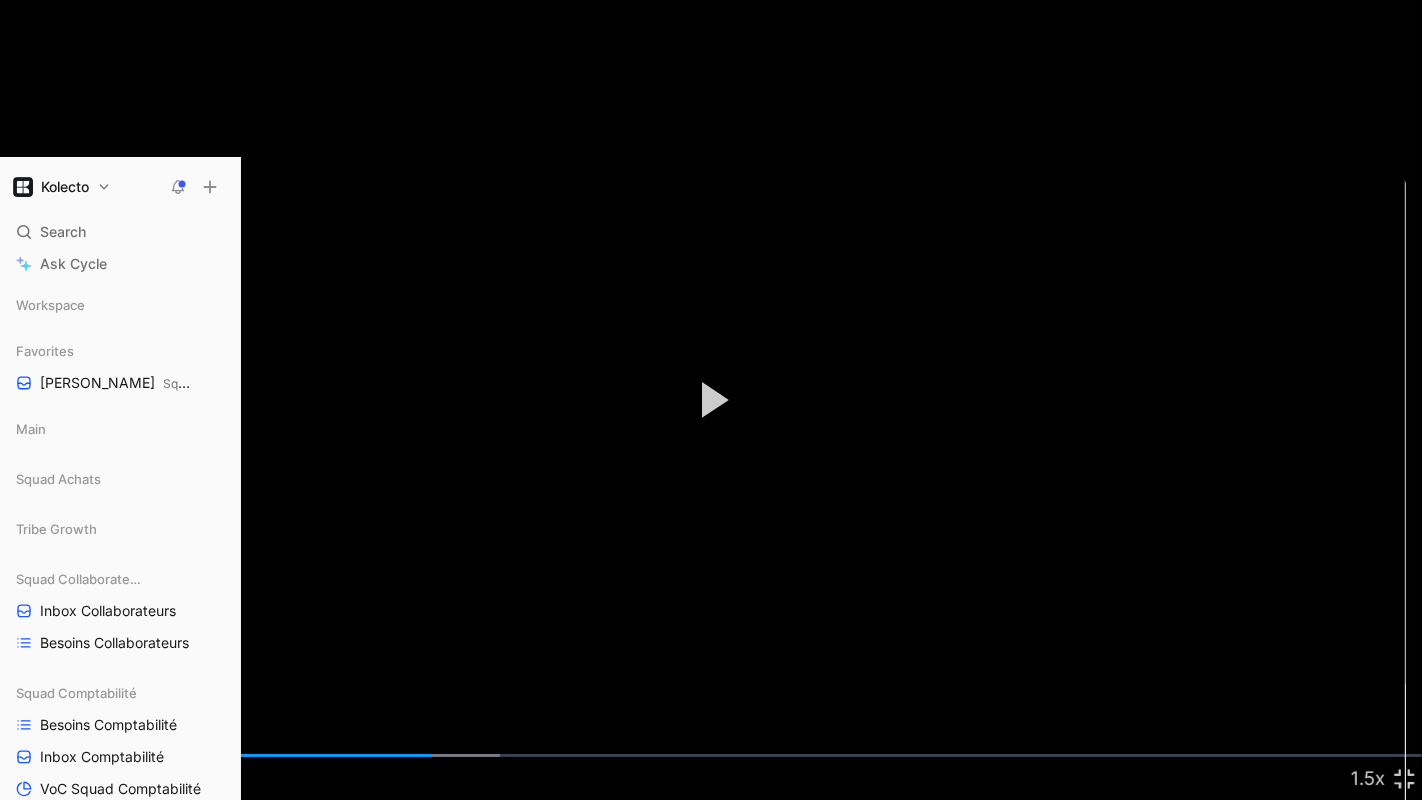 click at bounding box center [711, 400] 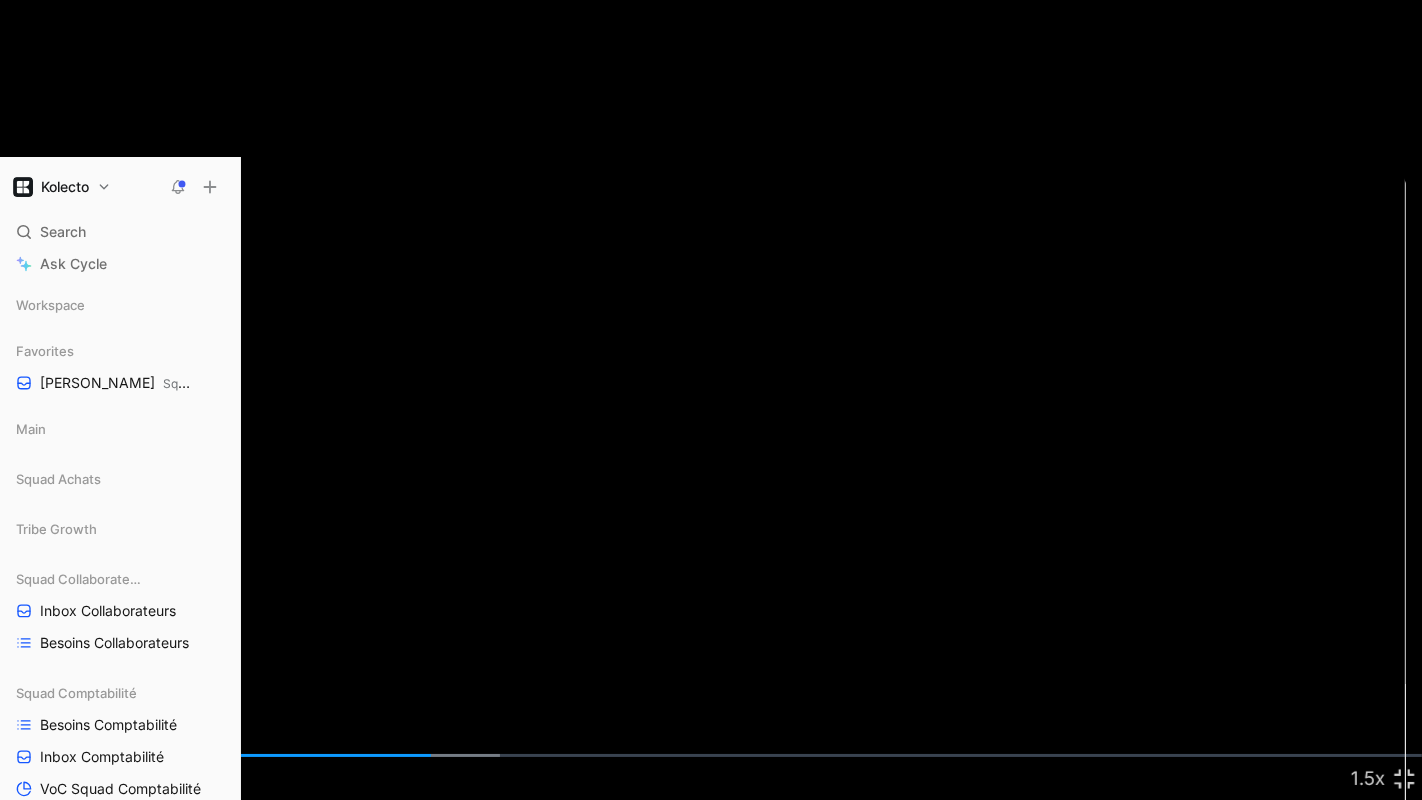 click at bounding box center (711, 400) 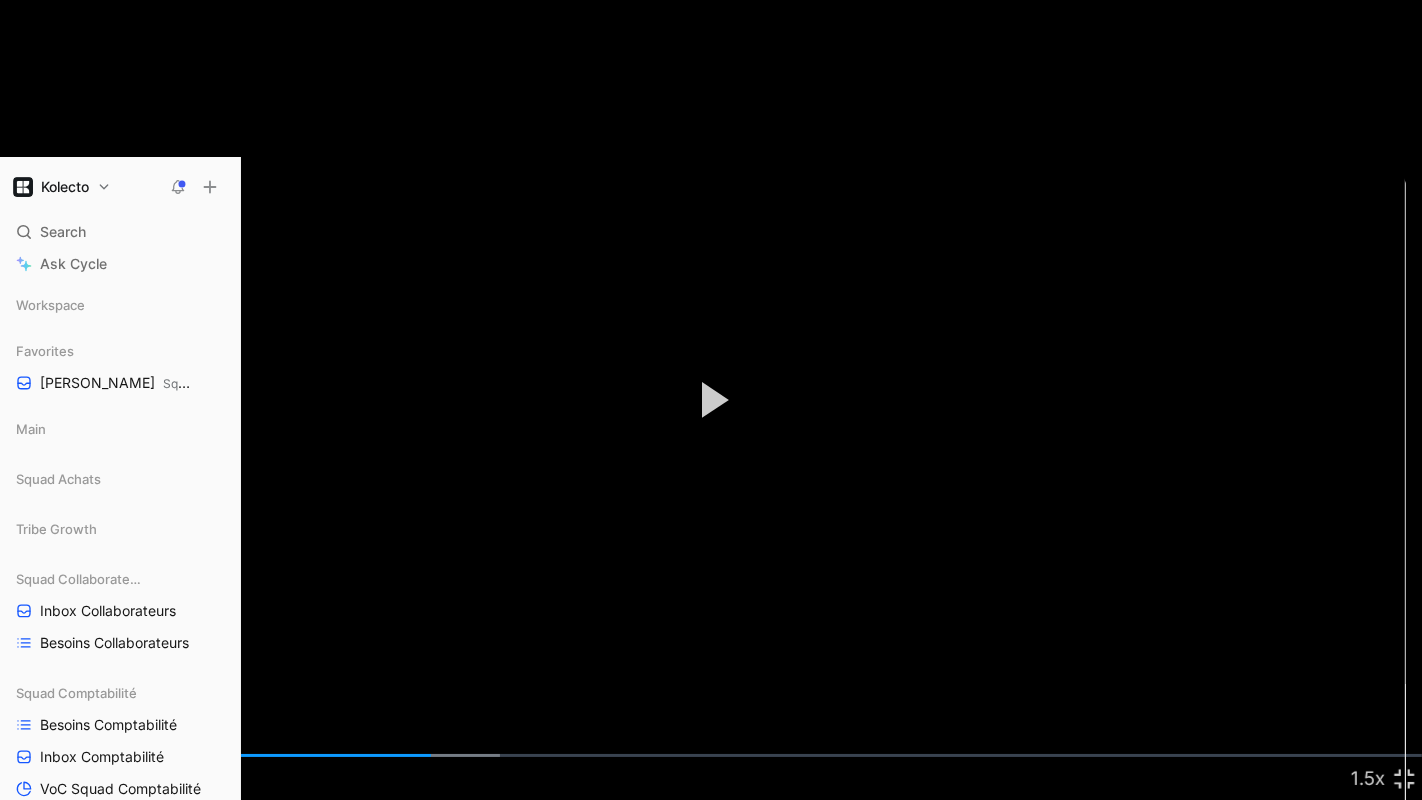 click at bounding box center (711, 400) 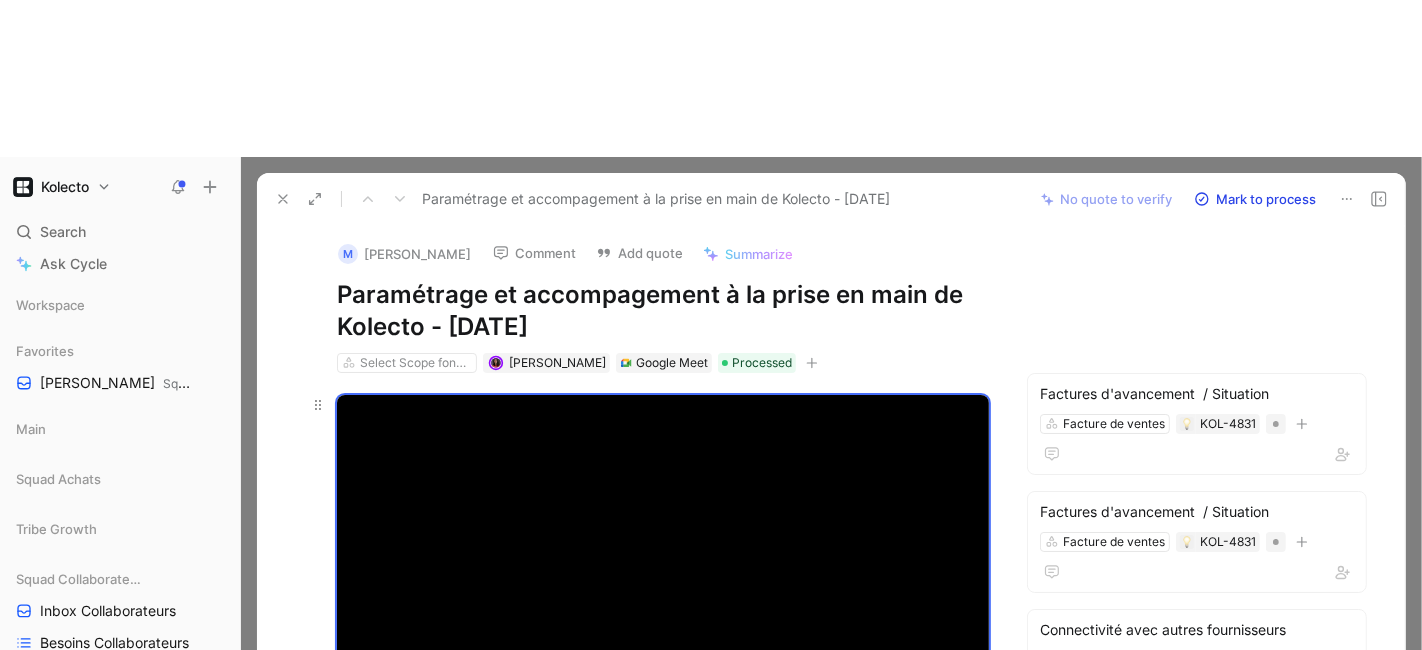 click on "Loaded :  35.19% 0:20:43 0:21:05" at bounding box center [663, 716] 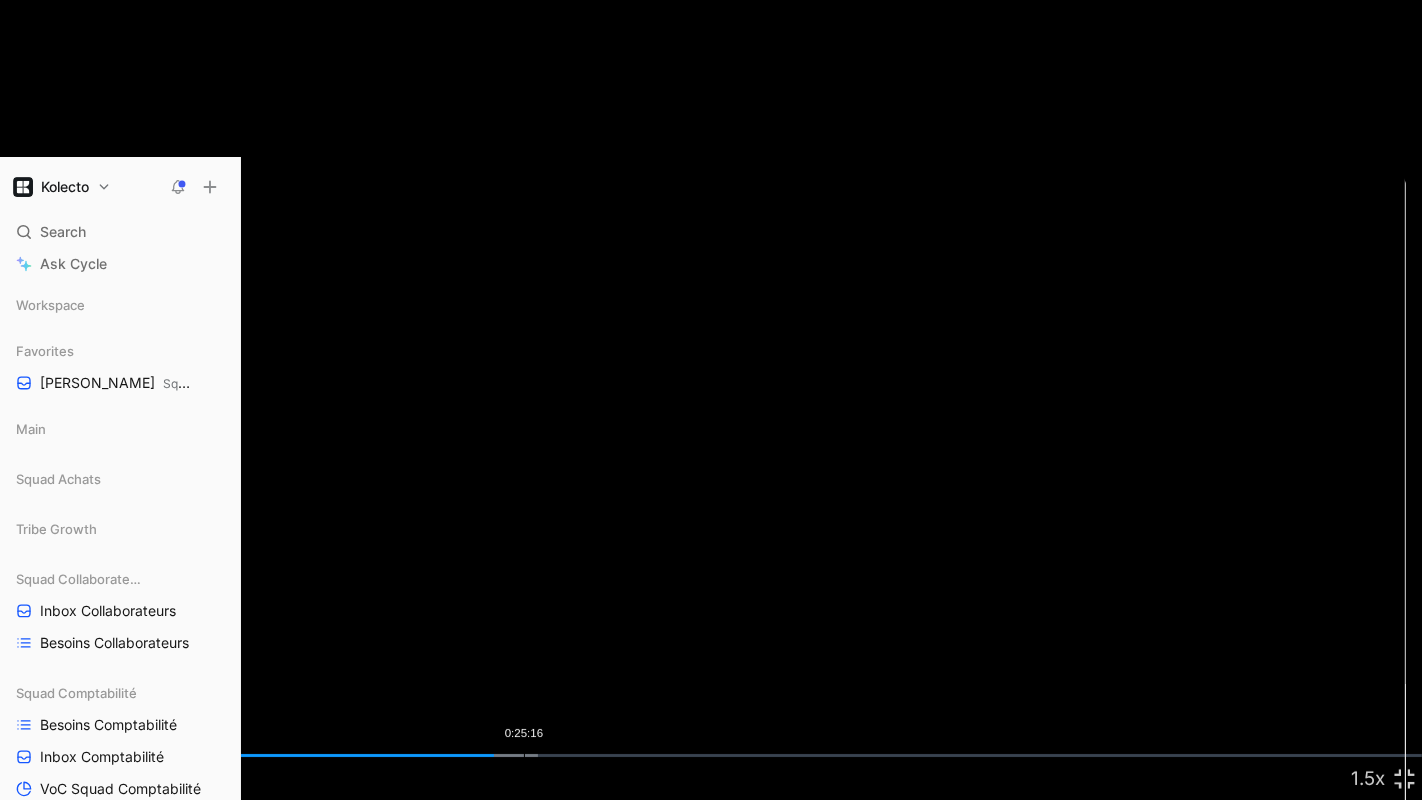 click on "0:25:16" at bounding box center (524, 755) 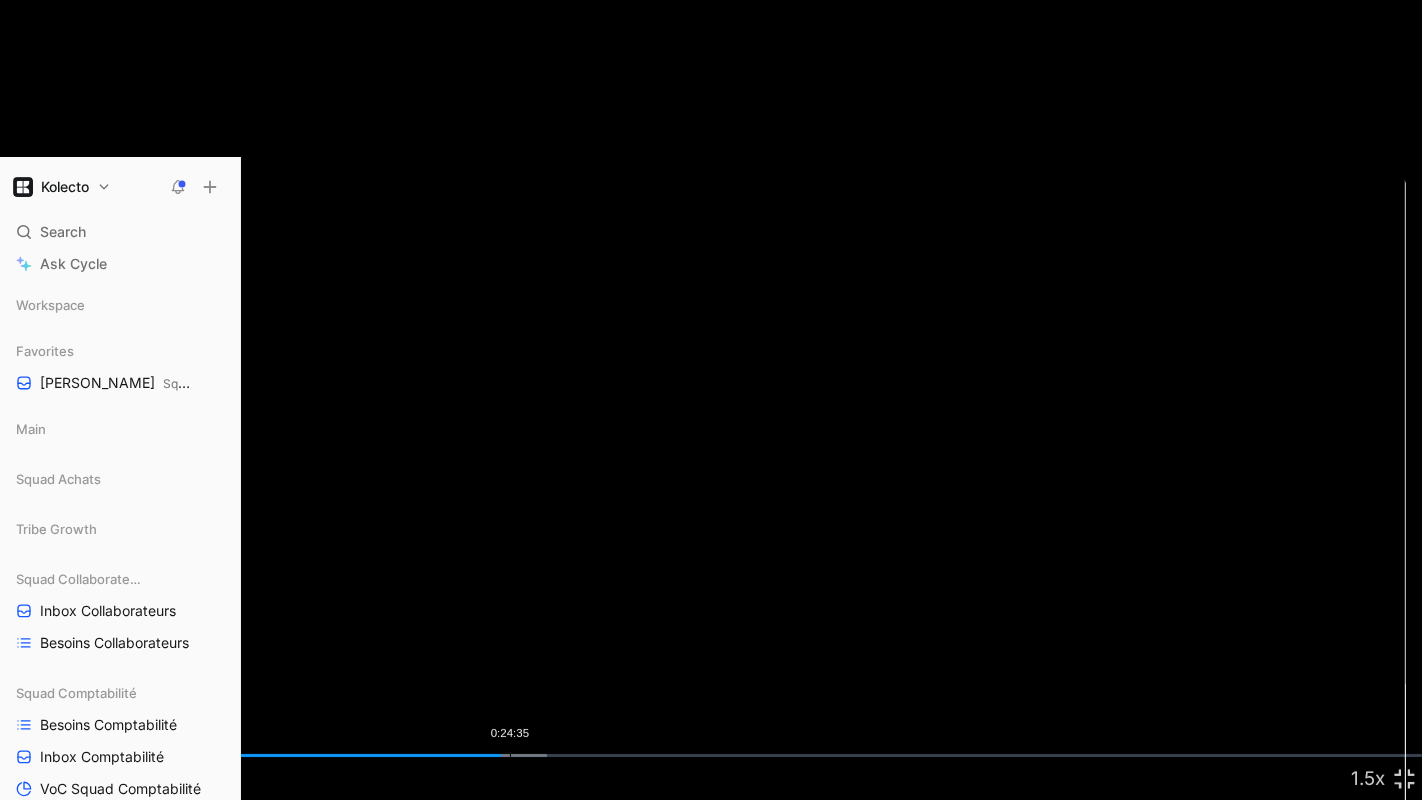 click on "0:24:35" at bounding box center (510, 755) 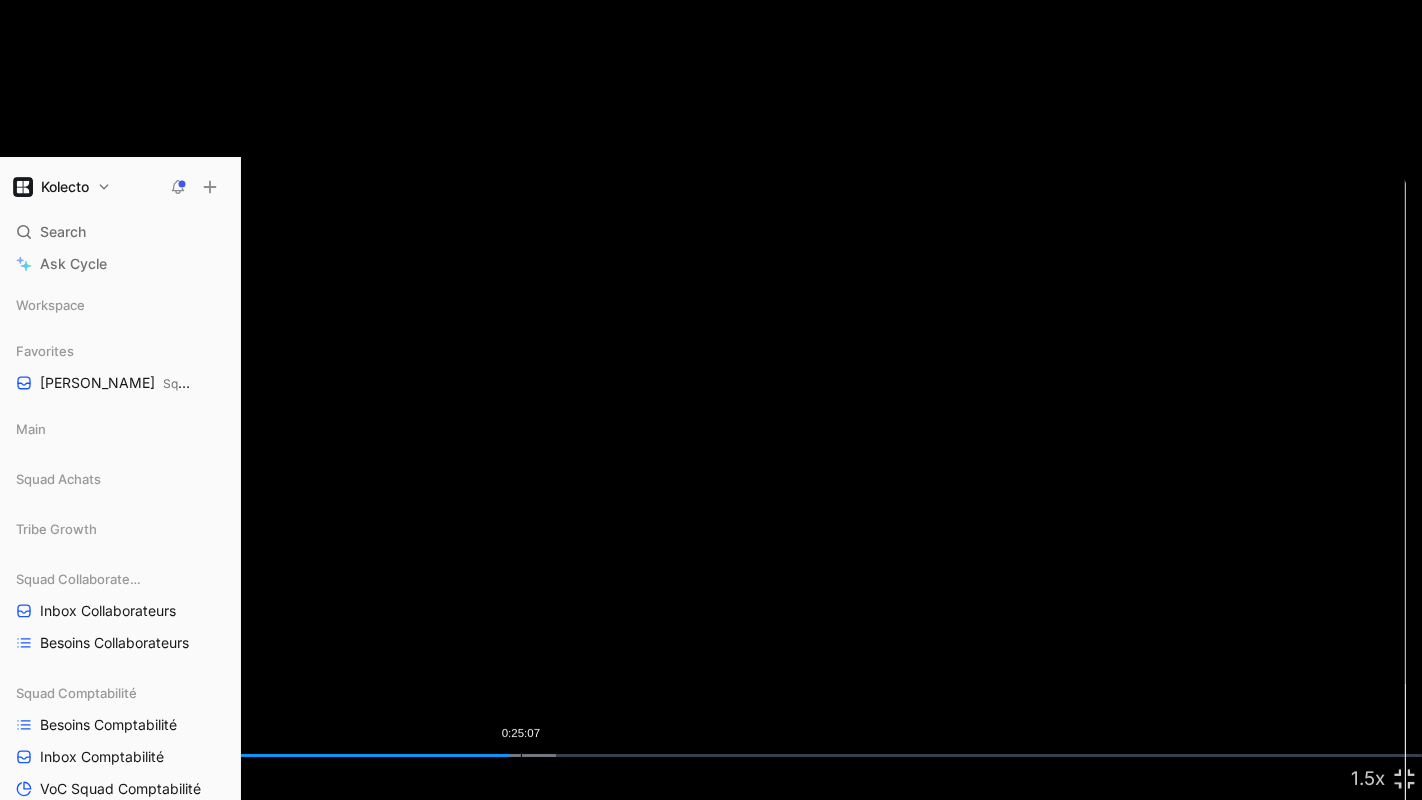 click on "0:25:07" at bounding box center (521, 755) 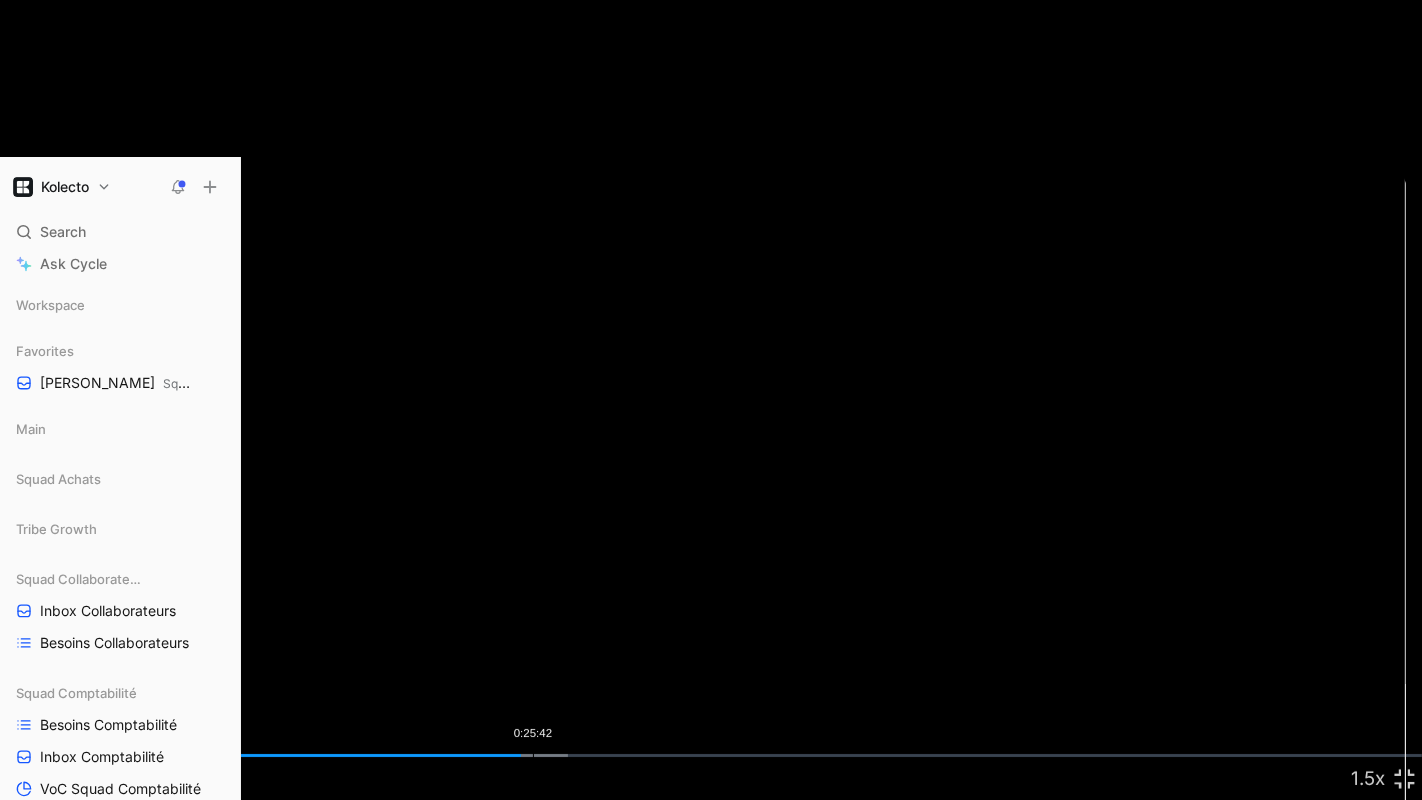 click on "Loaded :  39.92% 0:25:42 0:25:08" at bounding box center (711, 755) 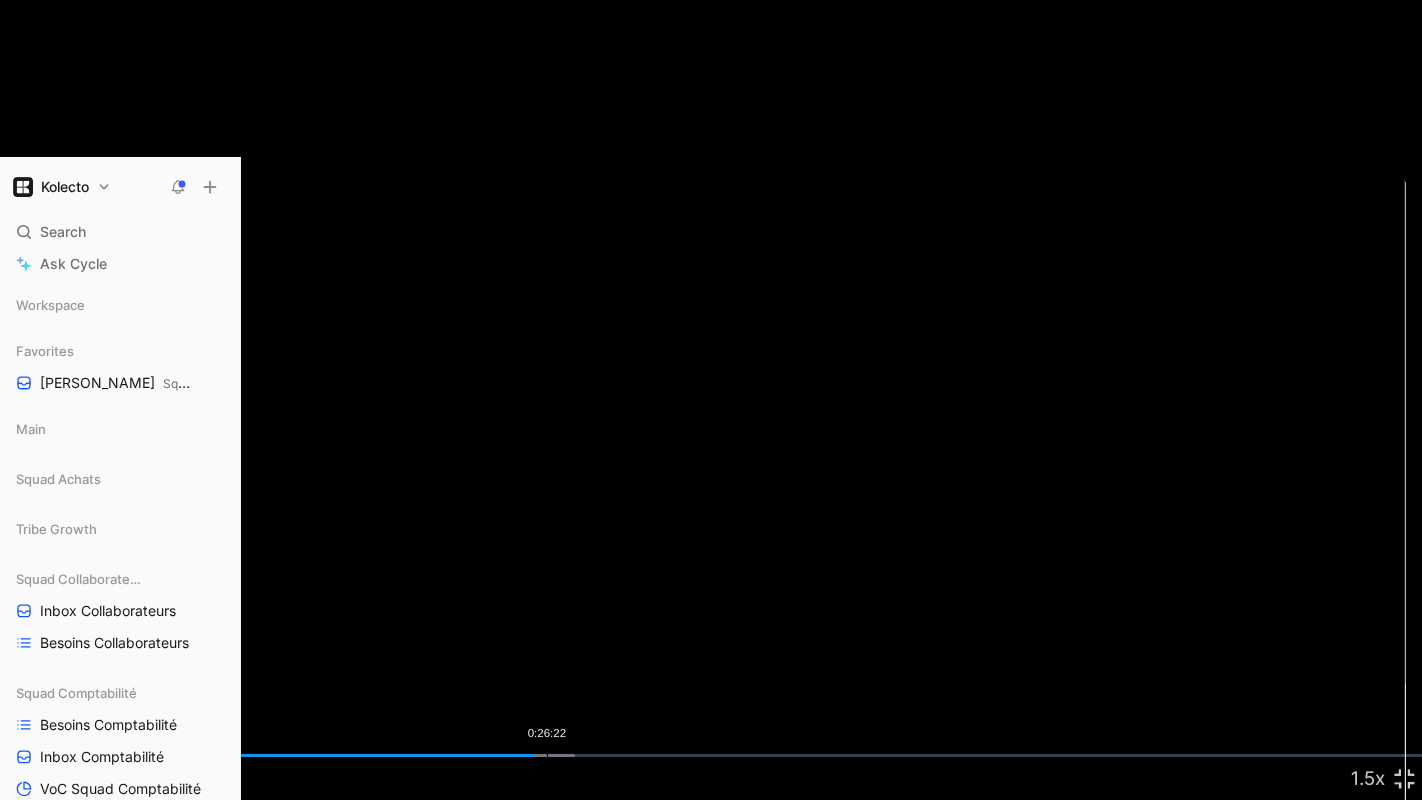 click on "0:26:22" at bounding box center [547, 755] 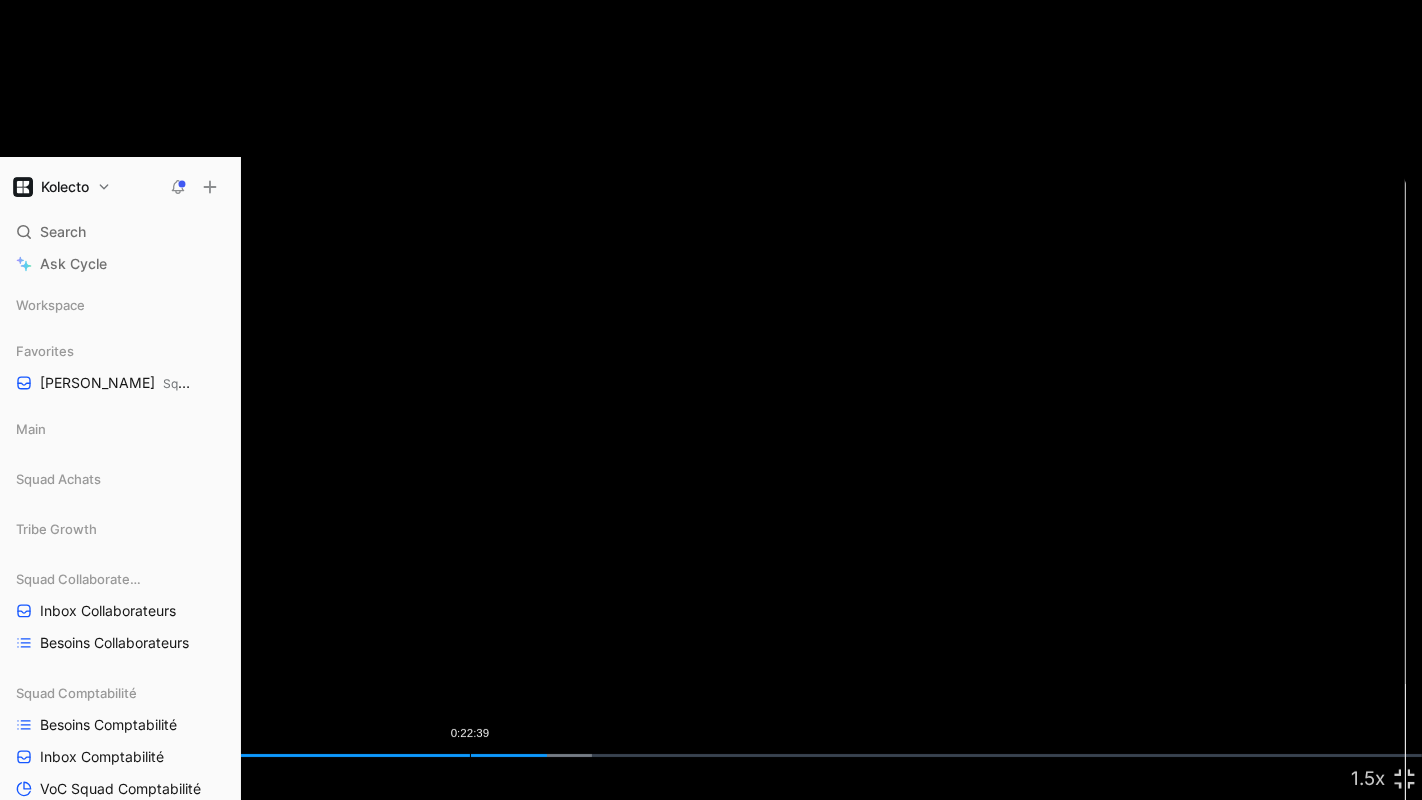 click on "Loaded :  41.62% 0:22:39 0:26:24" at bounding box center [711, 755] 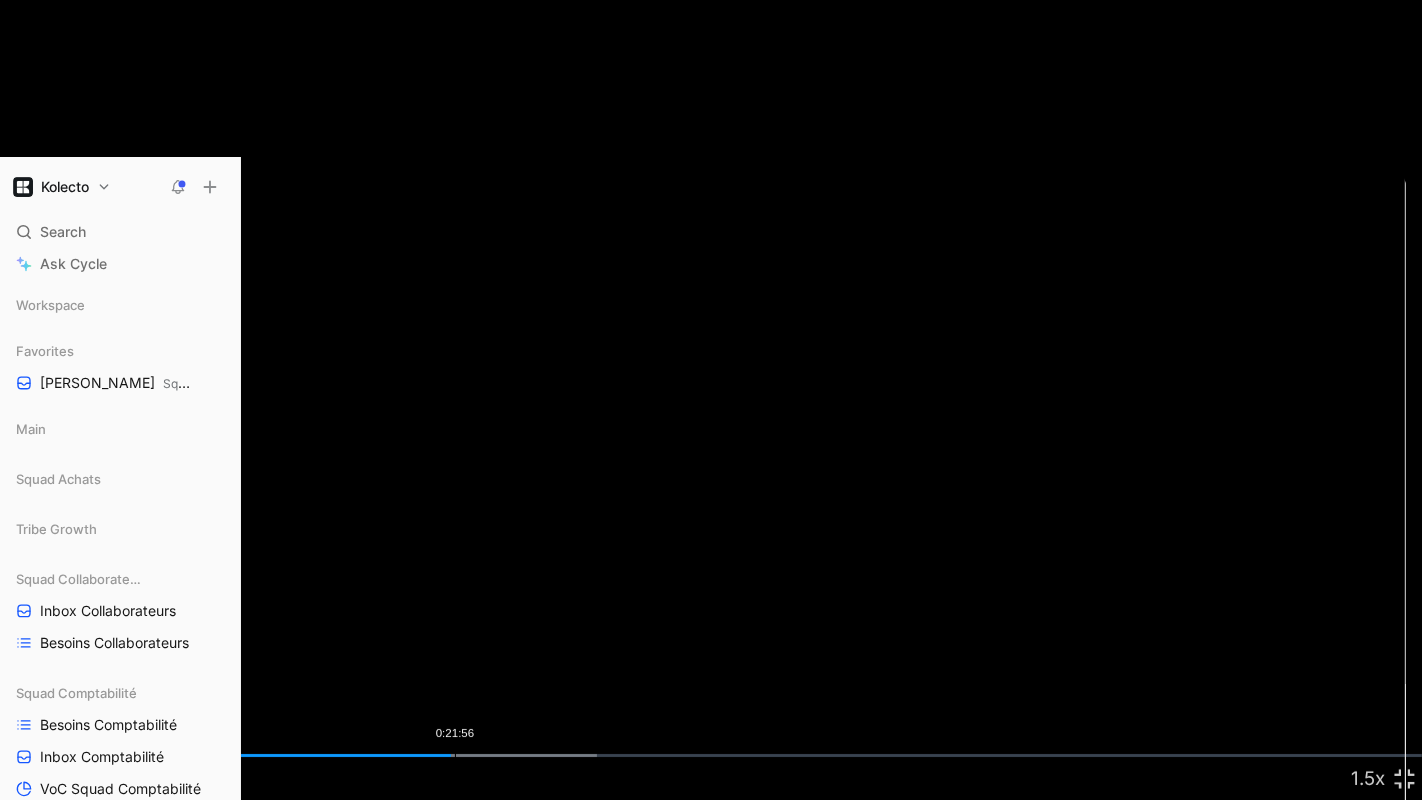 click on "0:21:56" at bounding box center [455, 755] 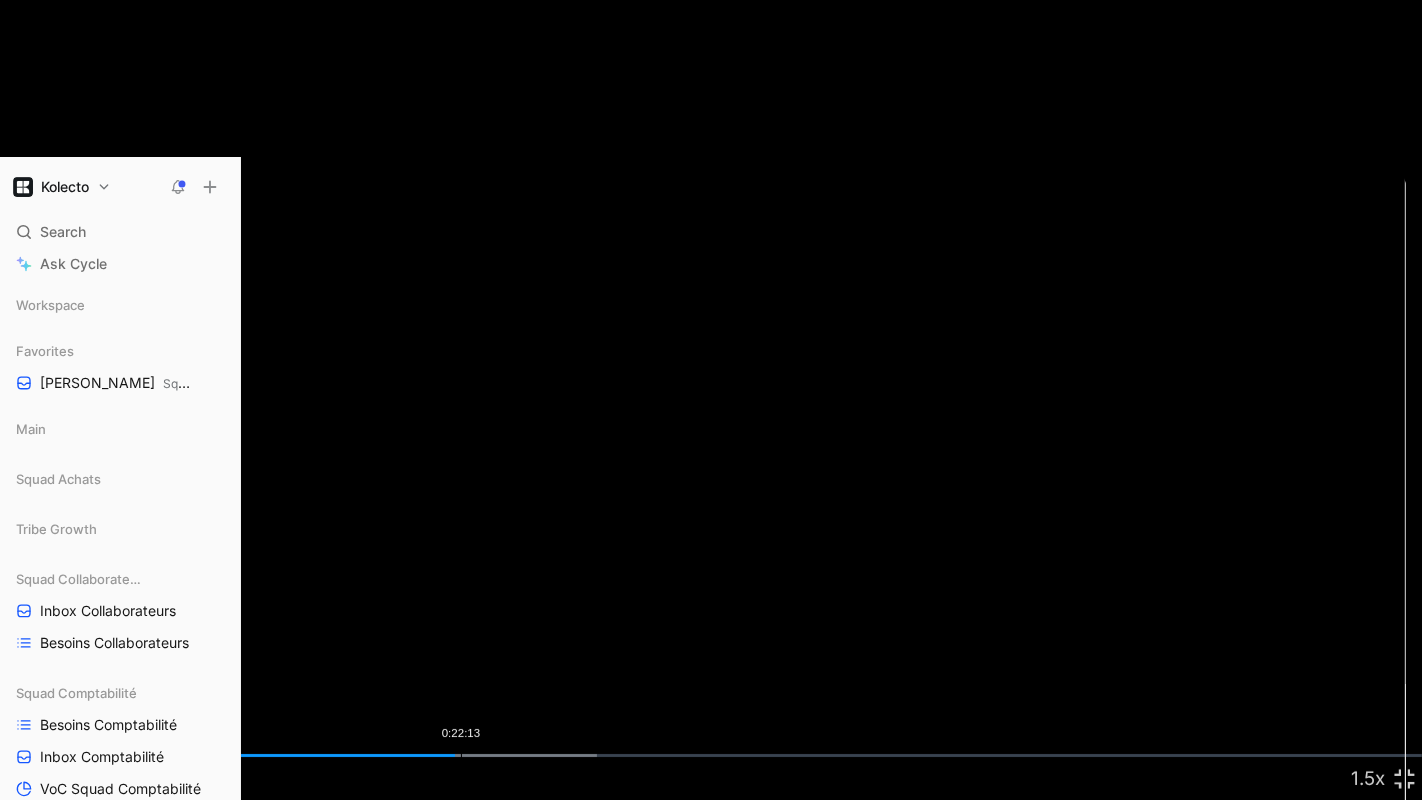 click on "0:22:13" at bounding box center (461, 755) 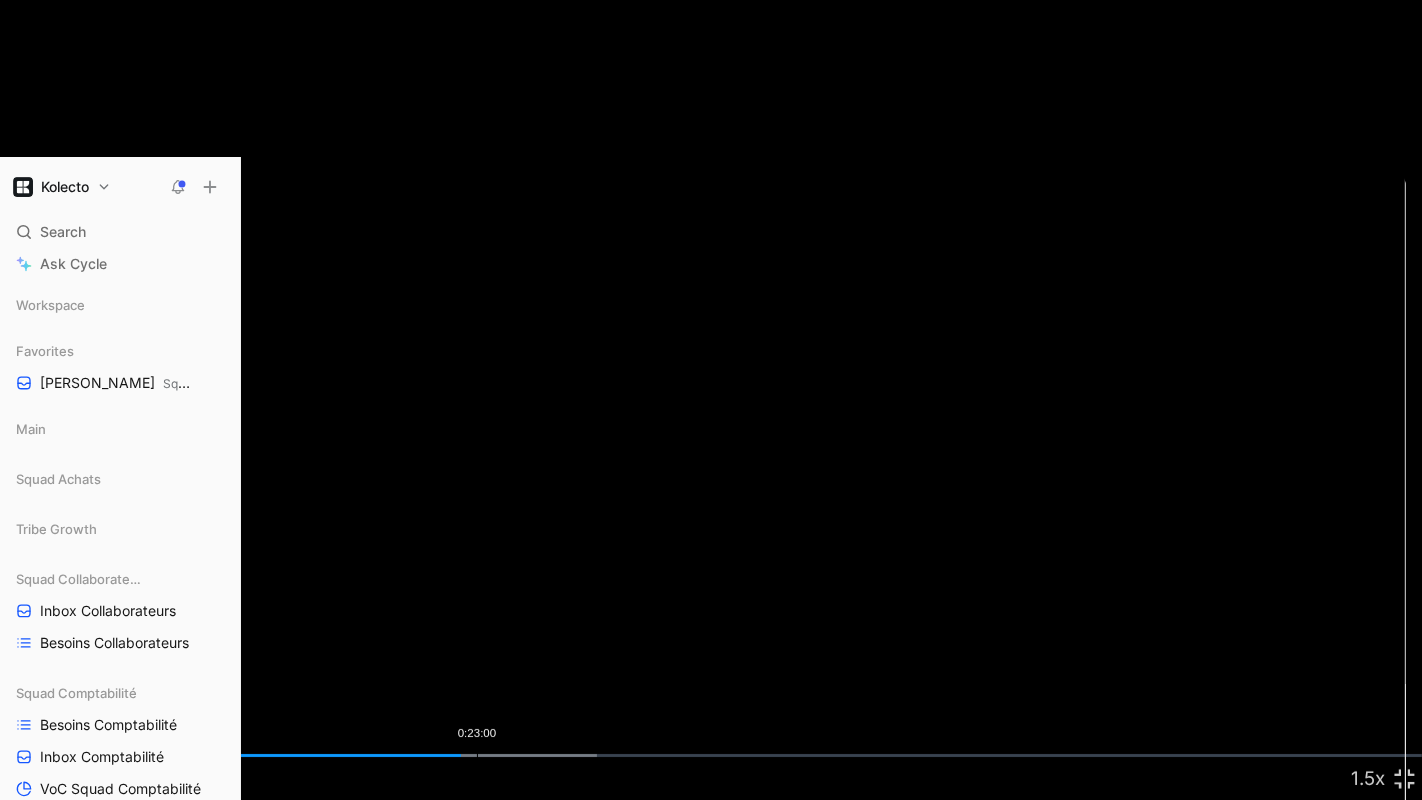 click on "0:23:00" at bounding box center [477, 755] 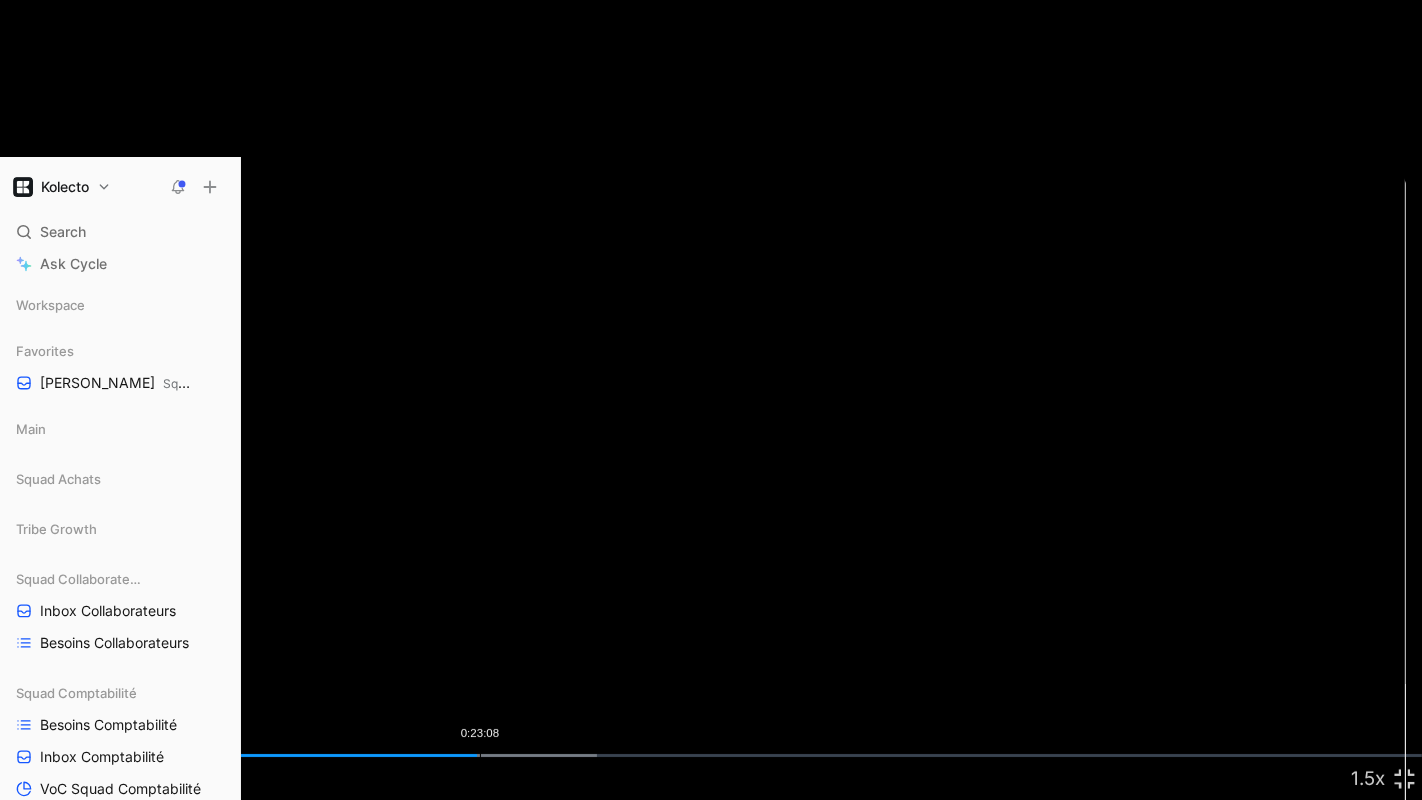 click on "0:23:08" at bounding box center (480, 755) 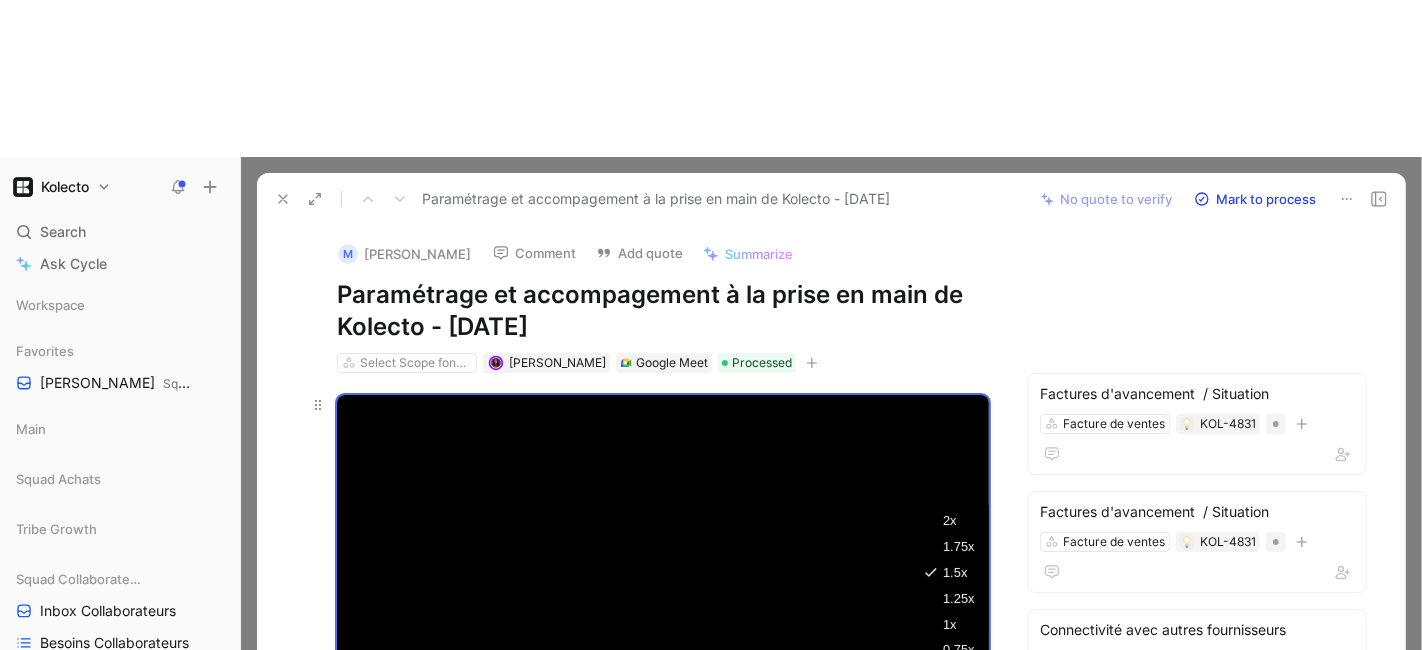 click at bounding box center [971, 740] 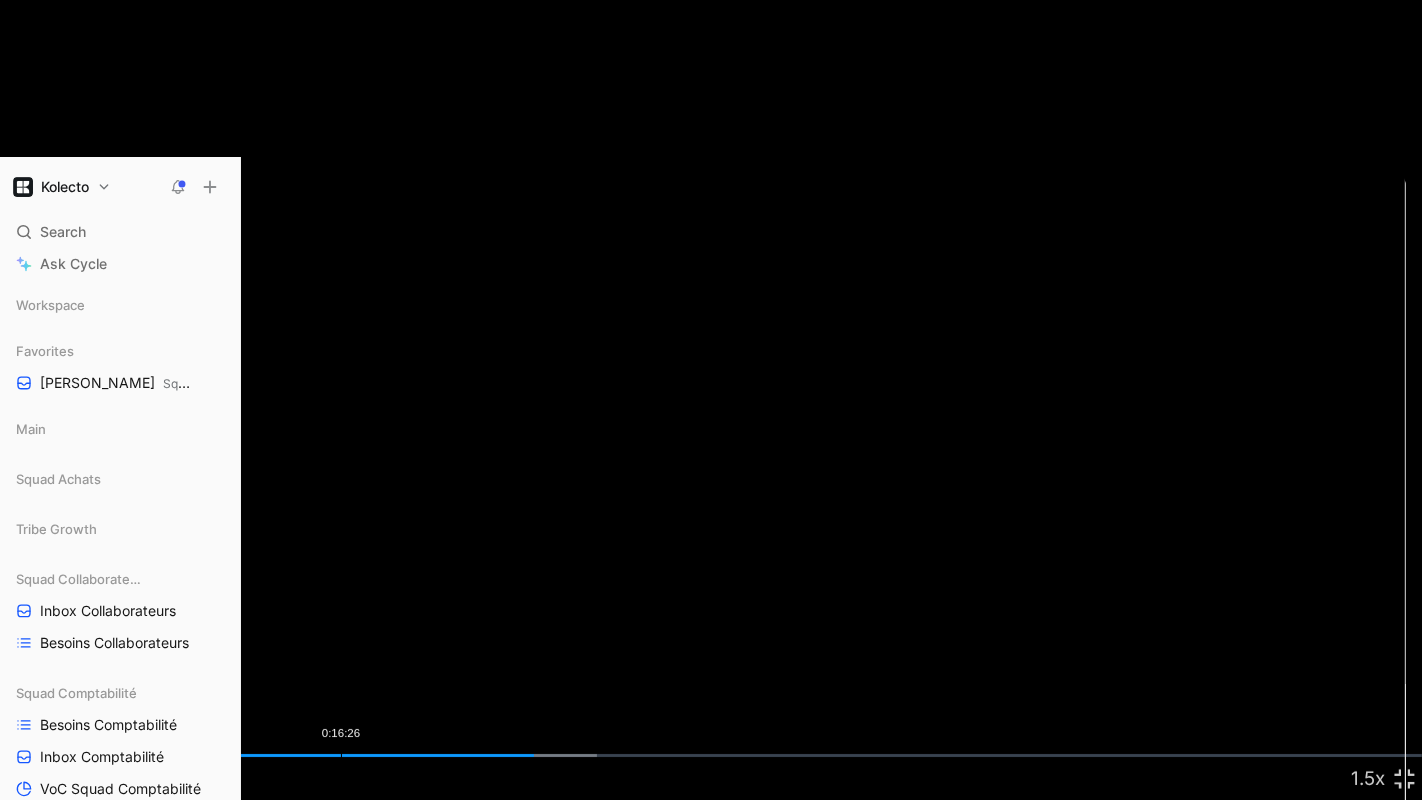 click on "Loaded :  41.99% 0:16:26 0:25:45" at bounding box center (711, 755) 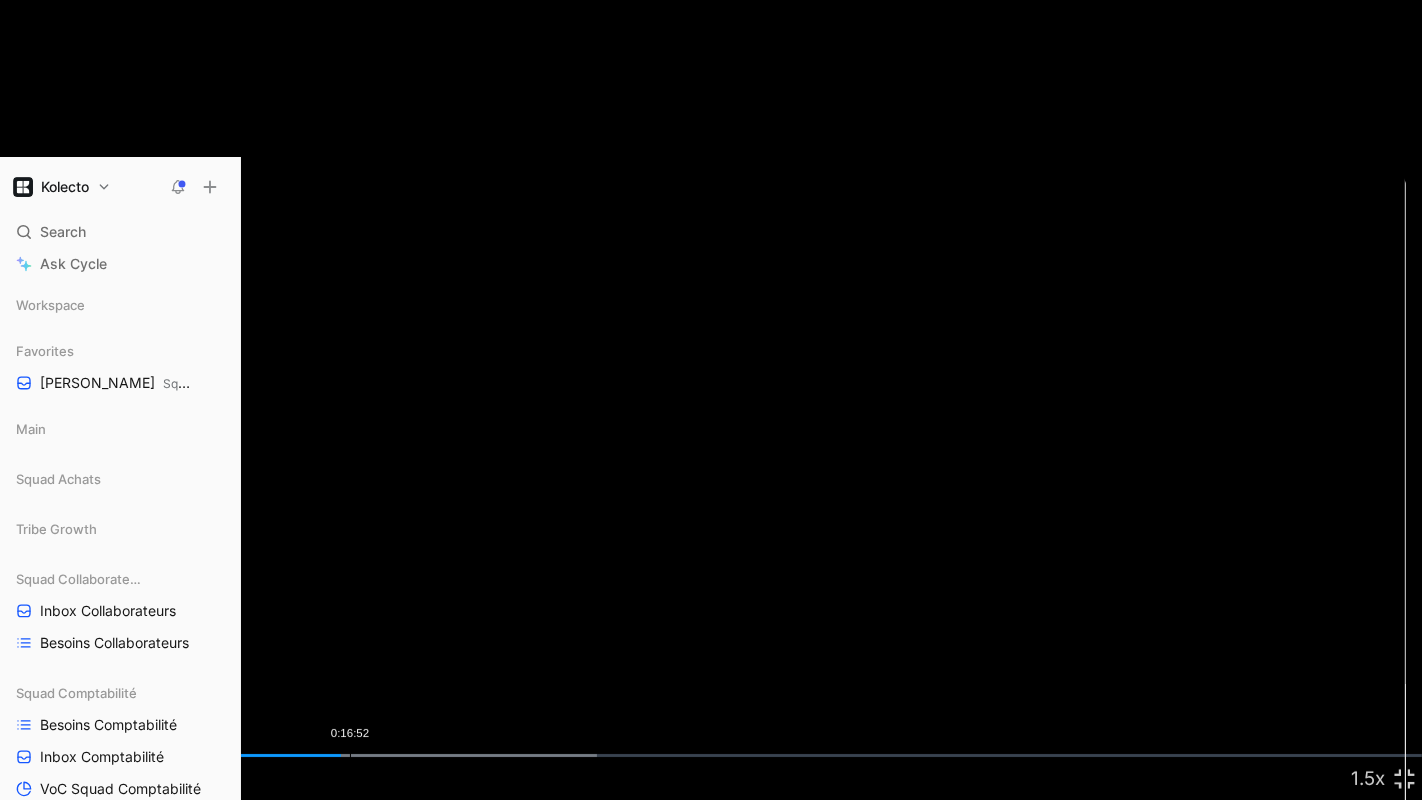 click on "Loaded :  41.99% 0:16:52 0:16:28" at bounding box center [711, 755] 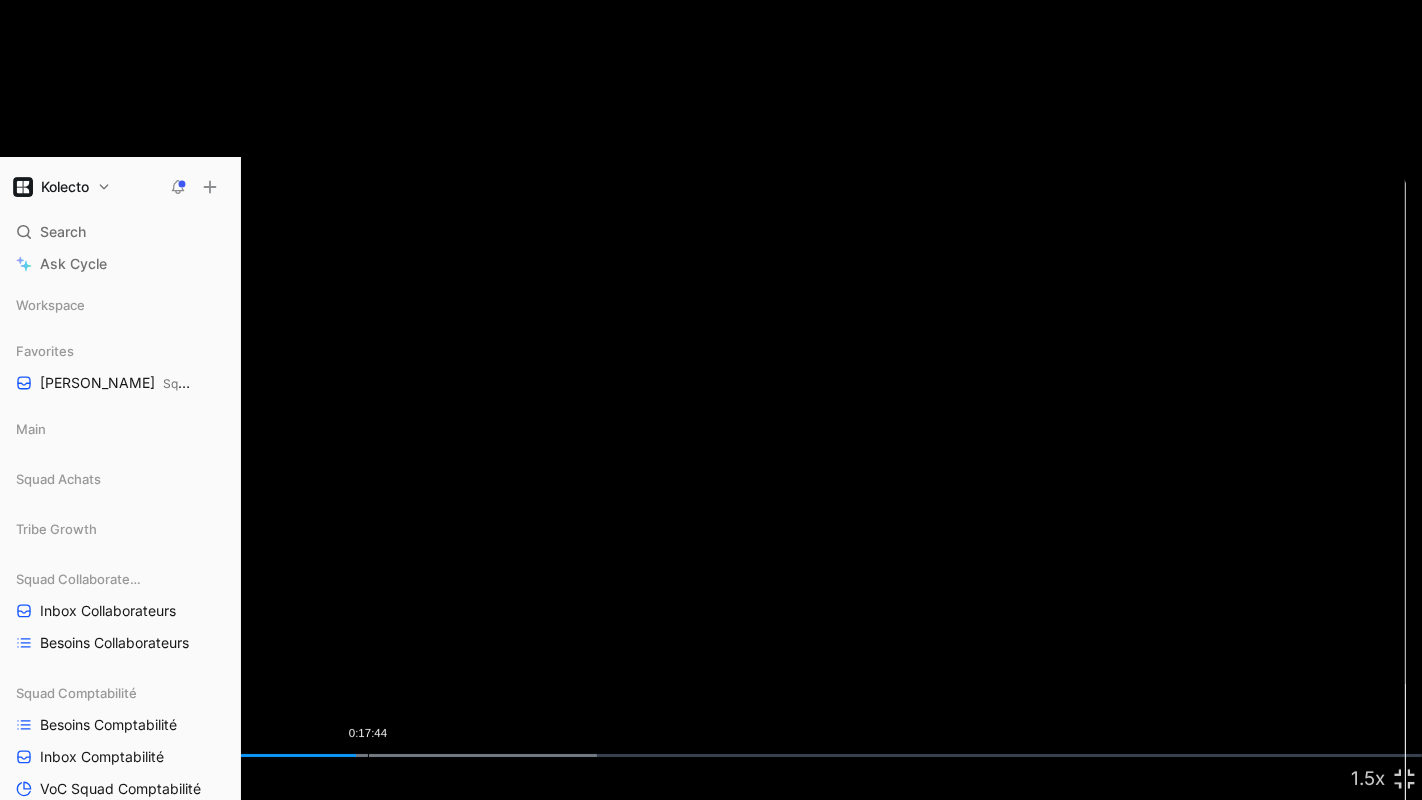 click on "0:17:44" at bounding box center (368, 755) 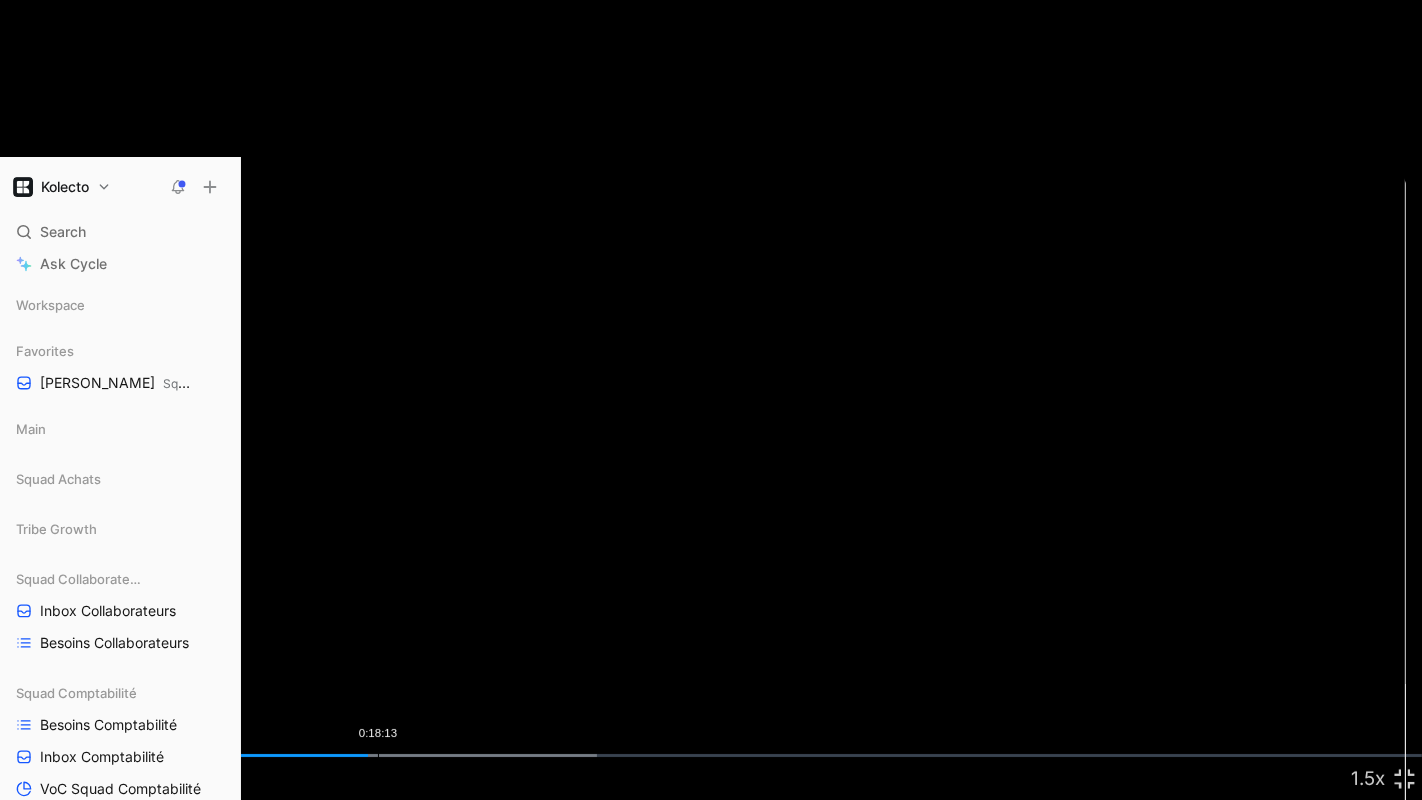 click on "0:18:13" at bounding box center [378, 755] 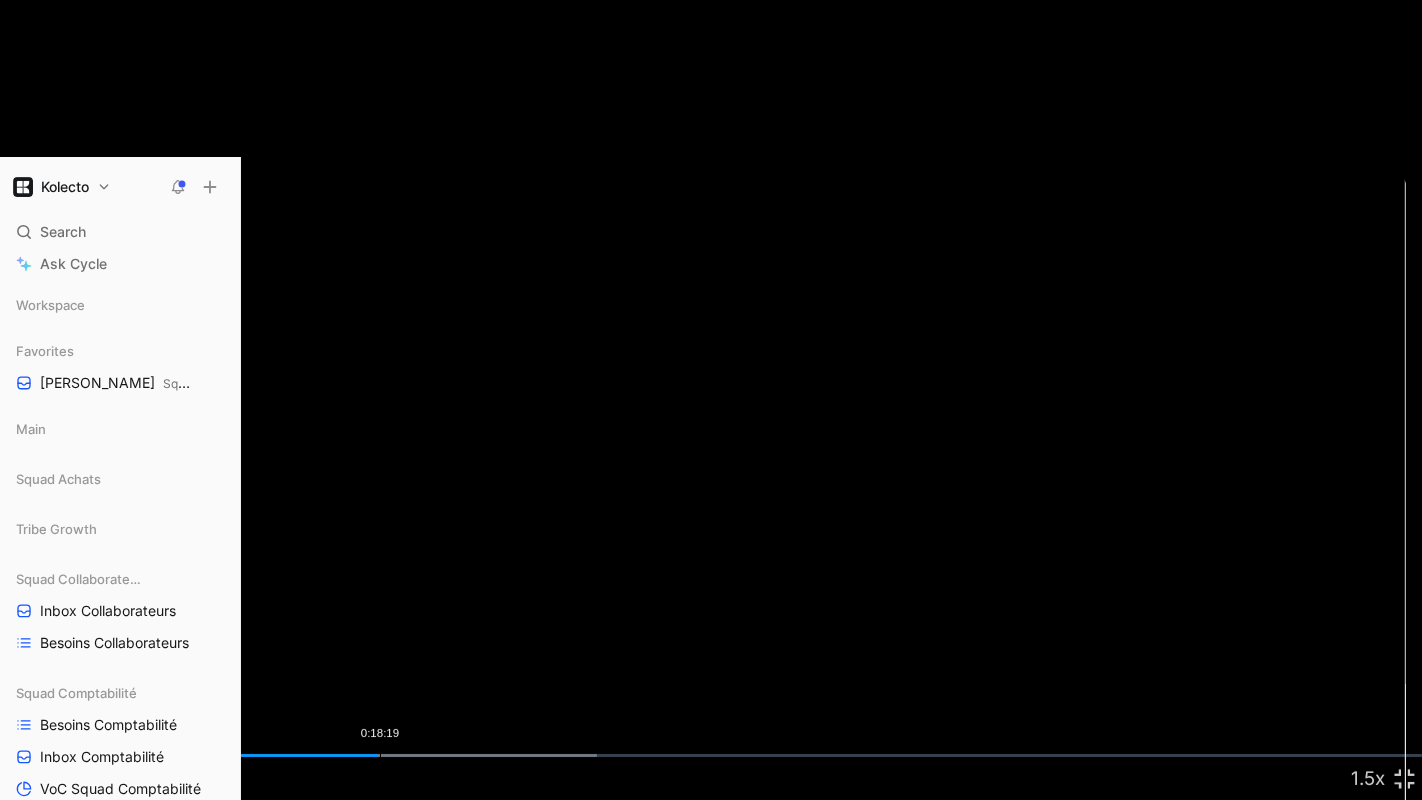 drag, startPoint x: 380, startPoint y: 756, endPoint x: 392, endPoint y: 757, distance: 12.0415945 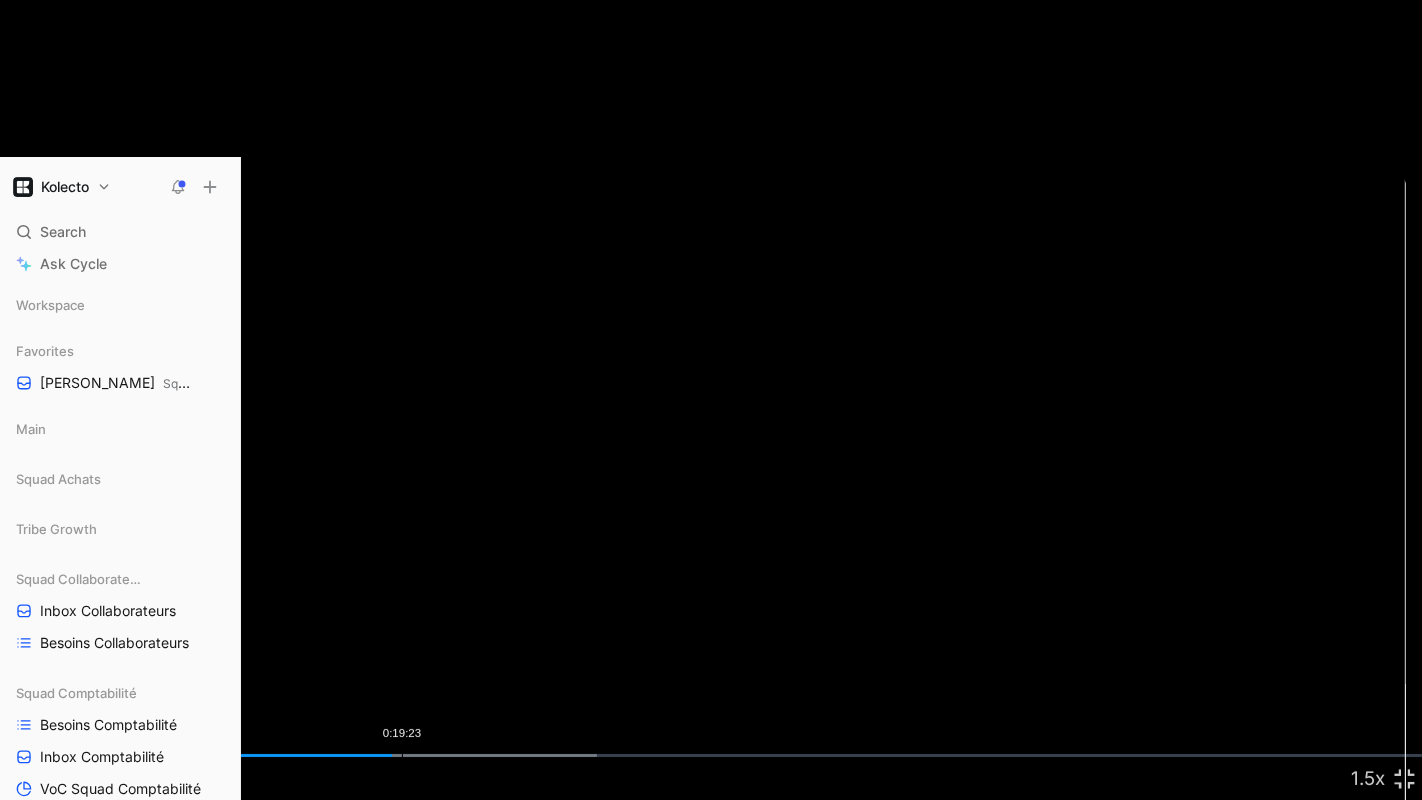 click on "0:19:23" at bounding box center [402, 755] 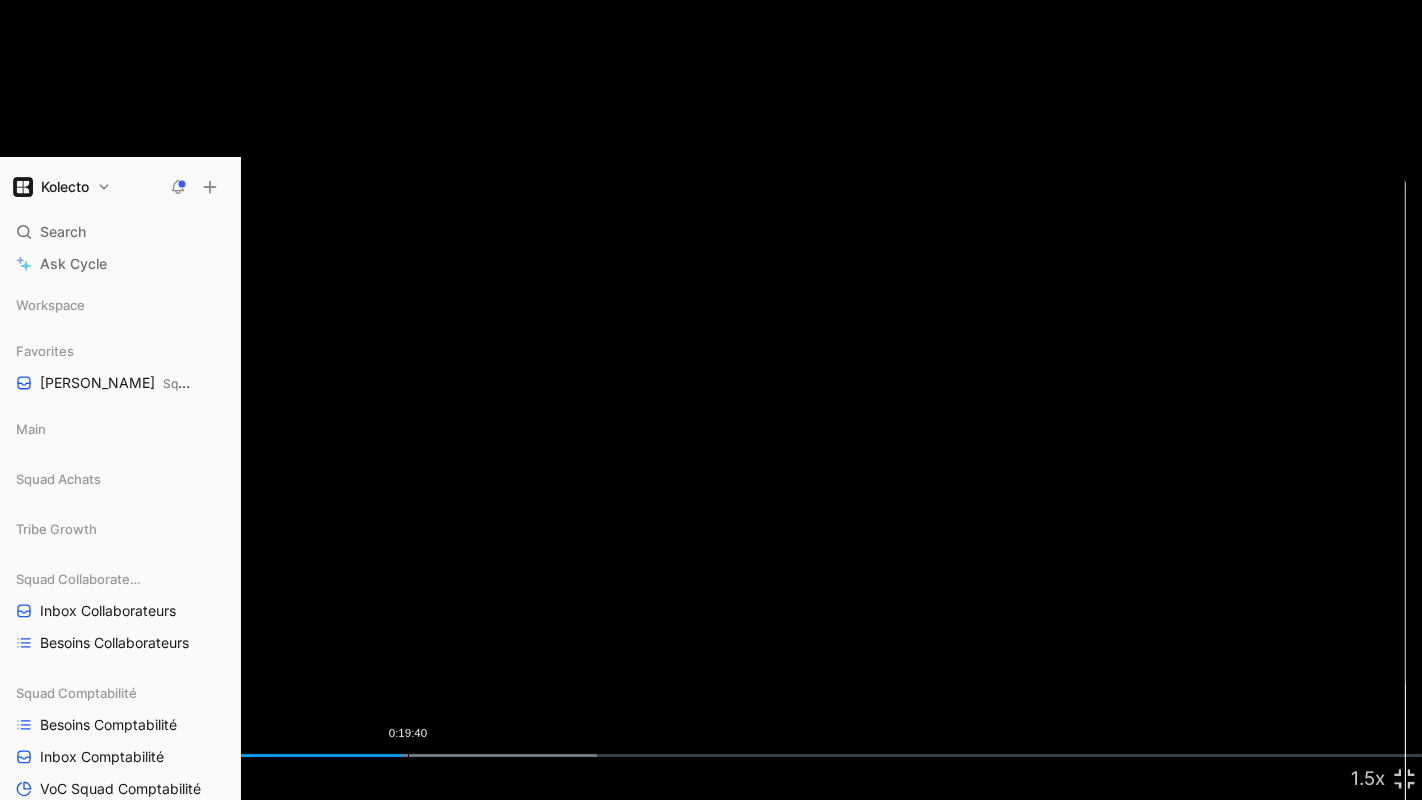 click on "Loaded :  41.99% 0:19:40 0:19:23" at bounding box center (711, 755) 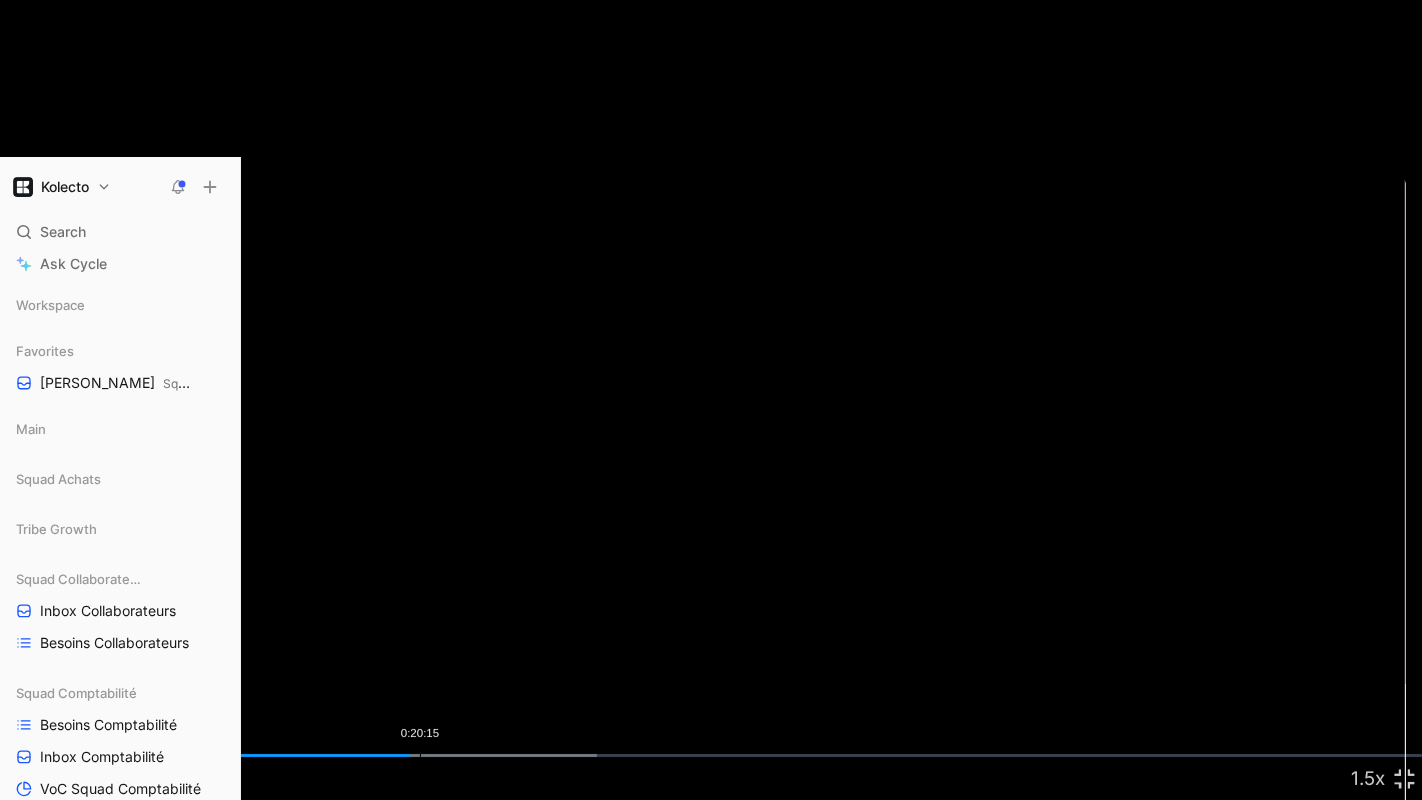 click on "0:20:15" at bounding box center [420, 755] 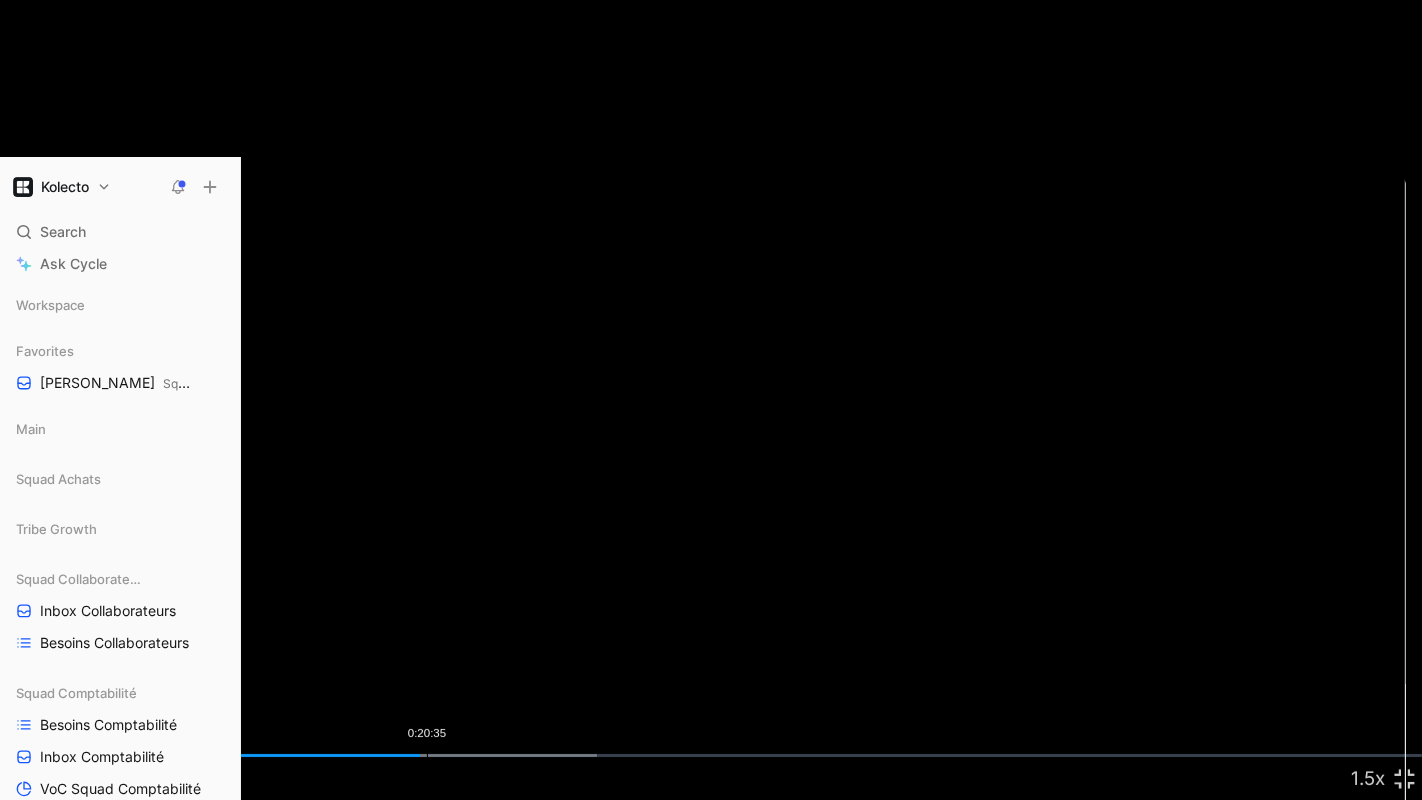 click on "0:20:35" at bounding box center [427, 755] 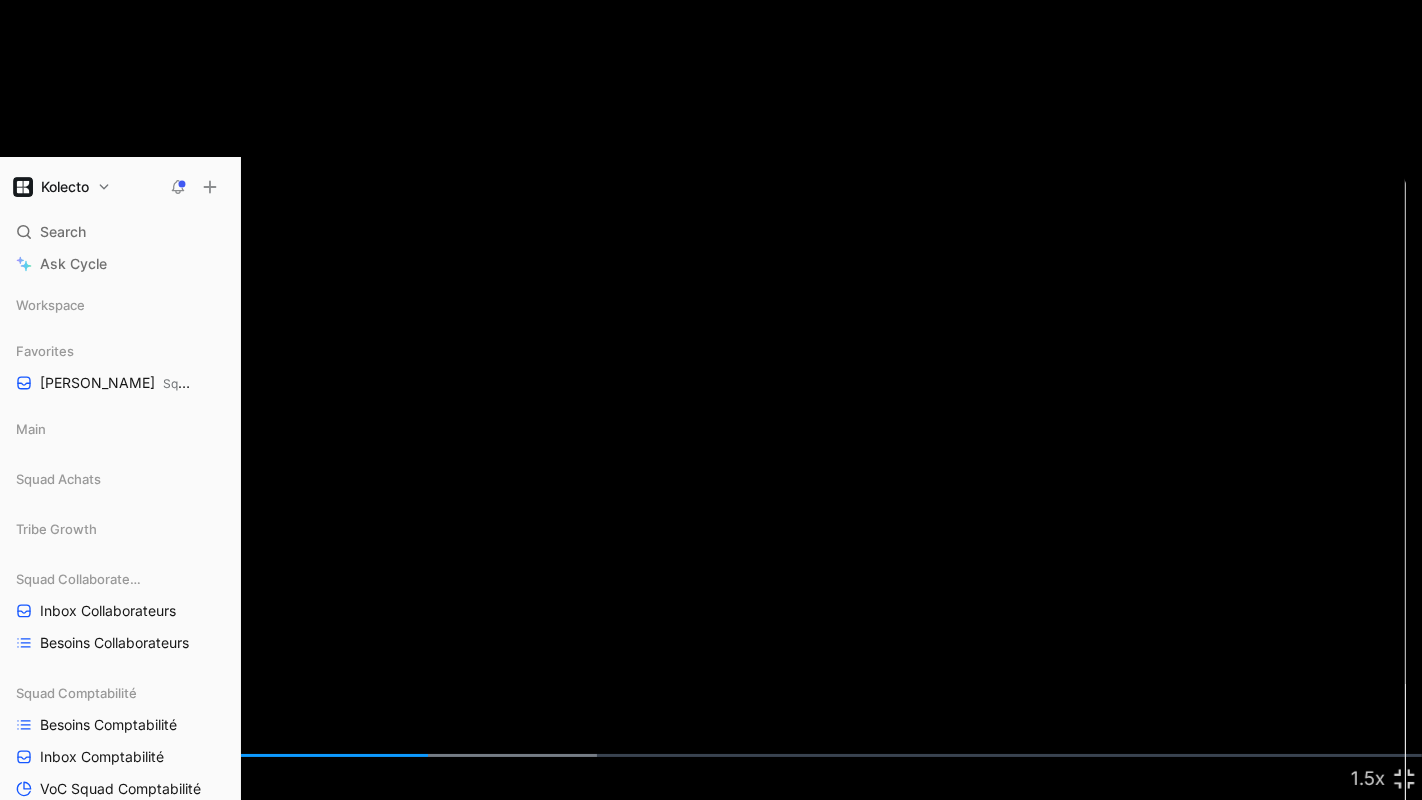 click at bounding box center (711, 400) 